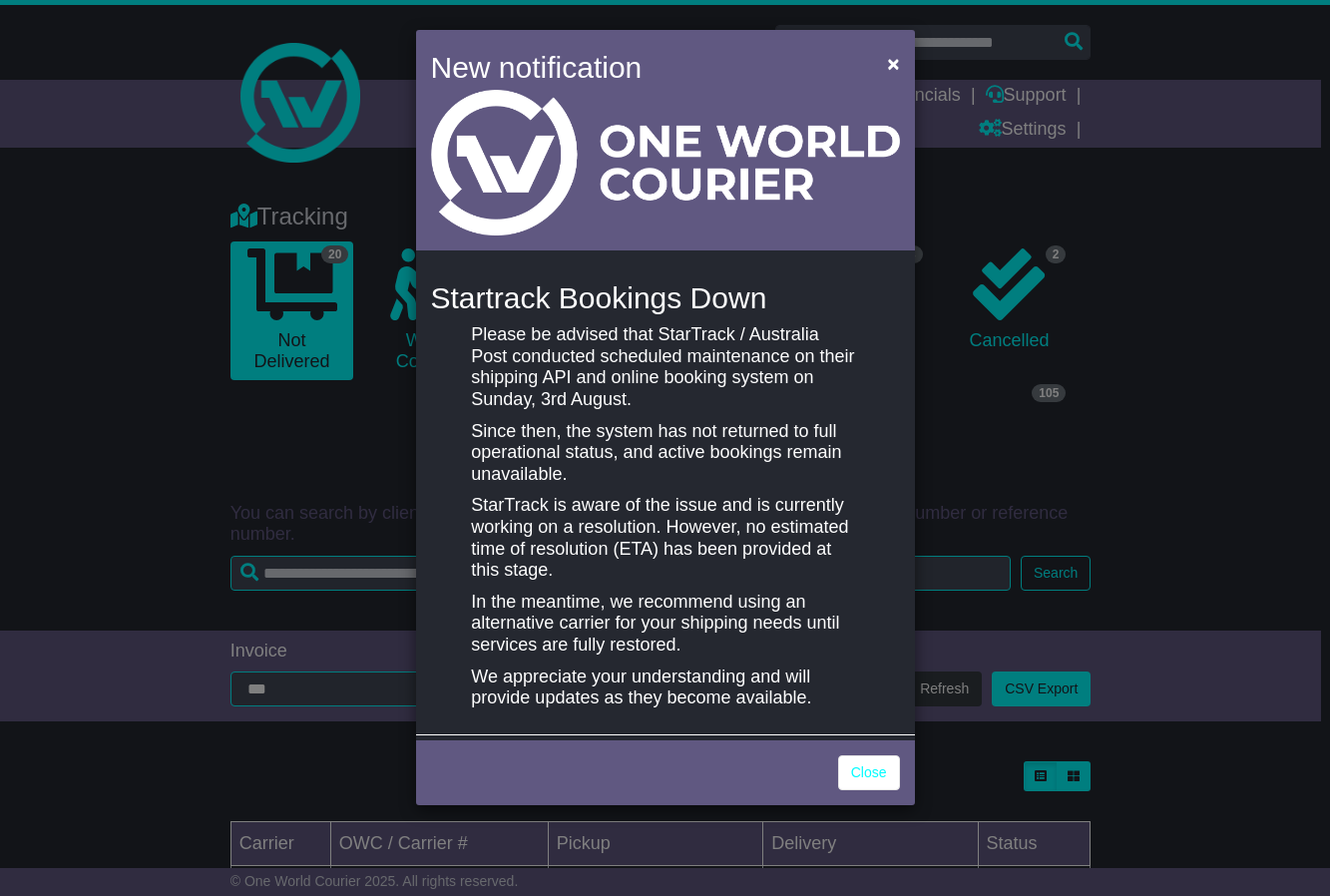 scroll, scrollTop: 145, scrollLeft: 0, axis: vertical 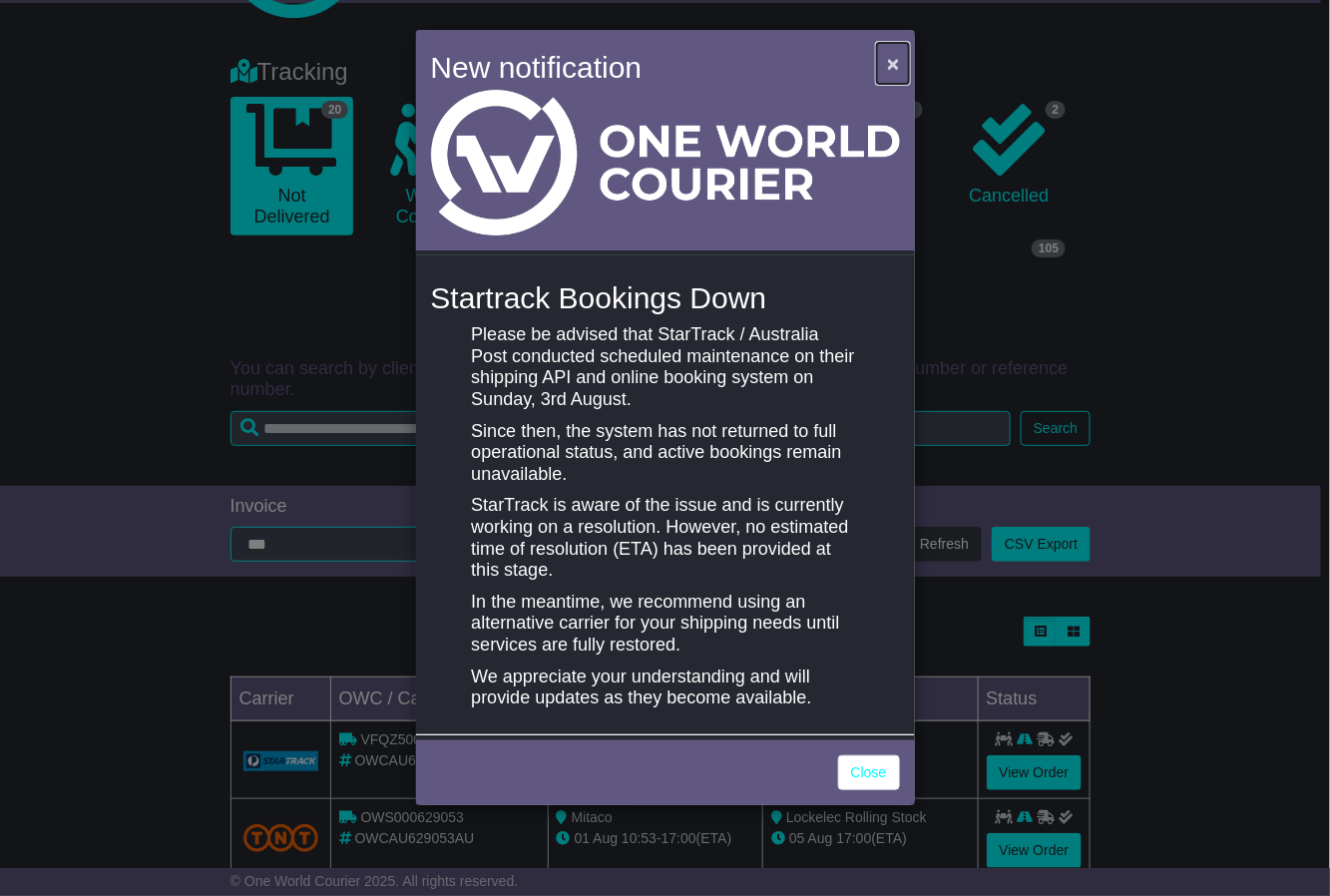 click on "×" at bounding box center [893, 63] 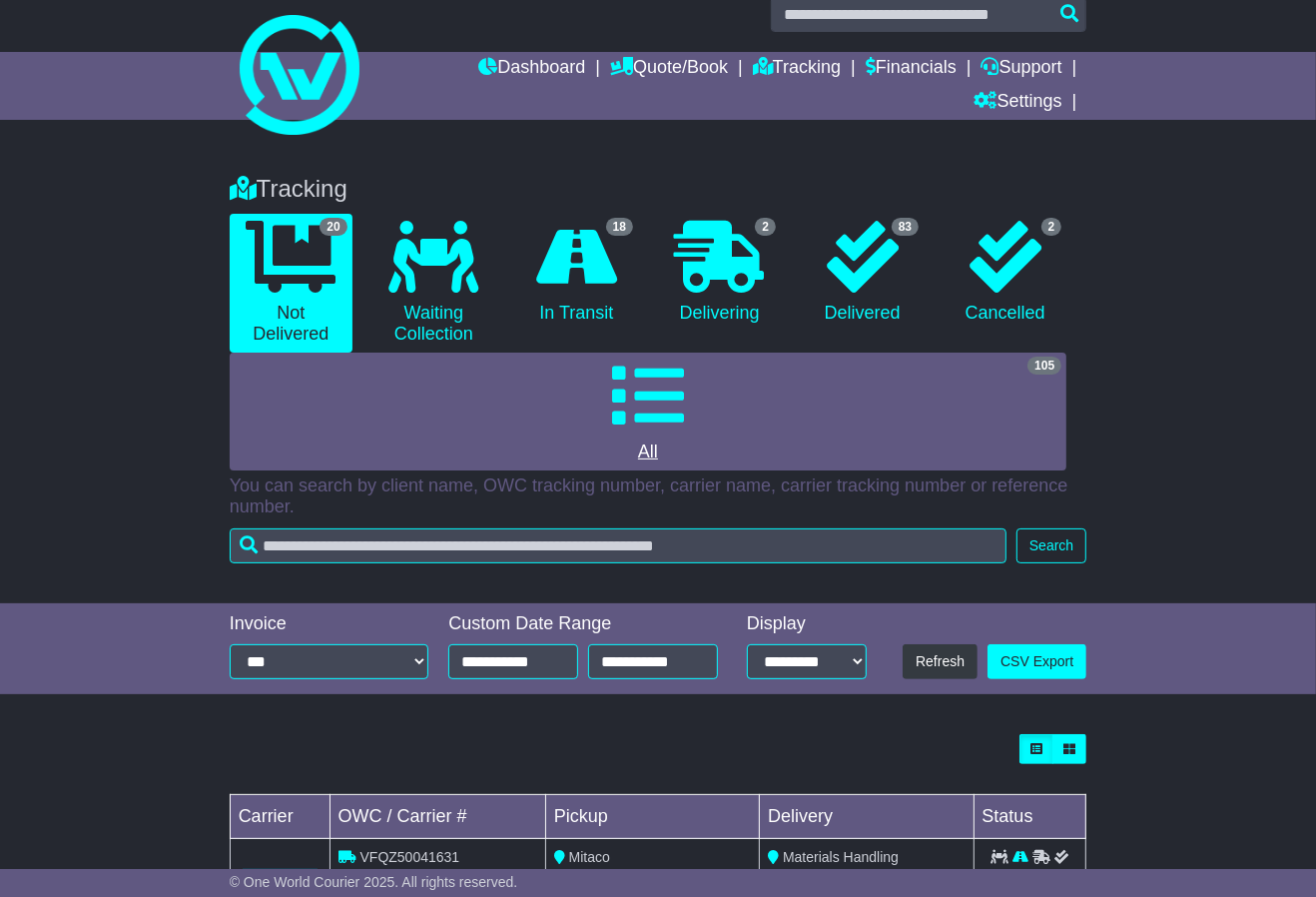 scroll, scrollTop: 0, scrollLeft: 0, axis: both 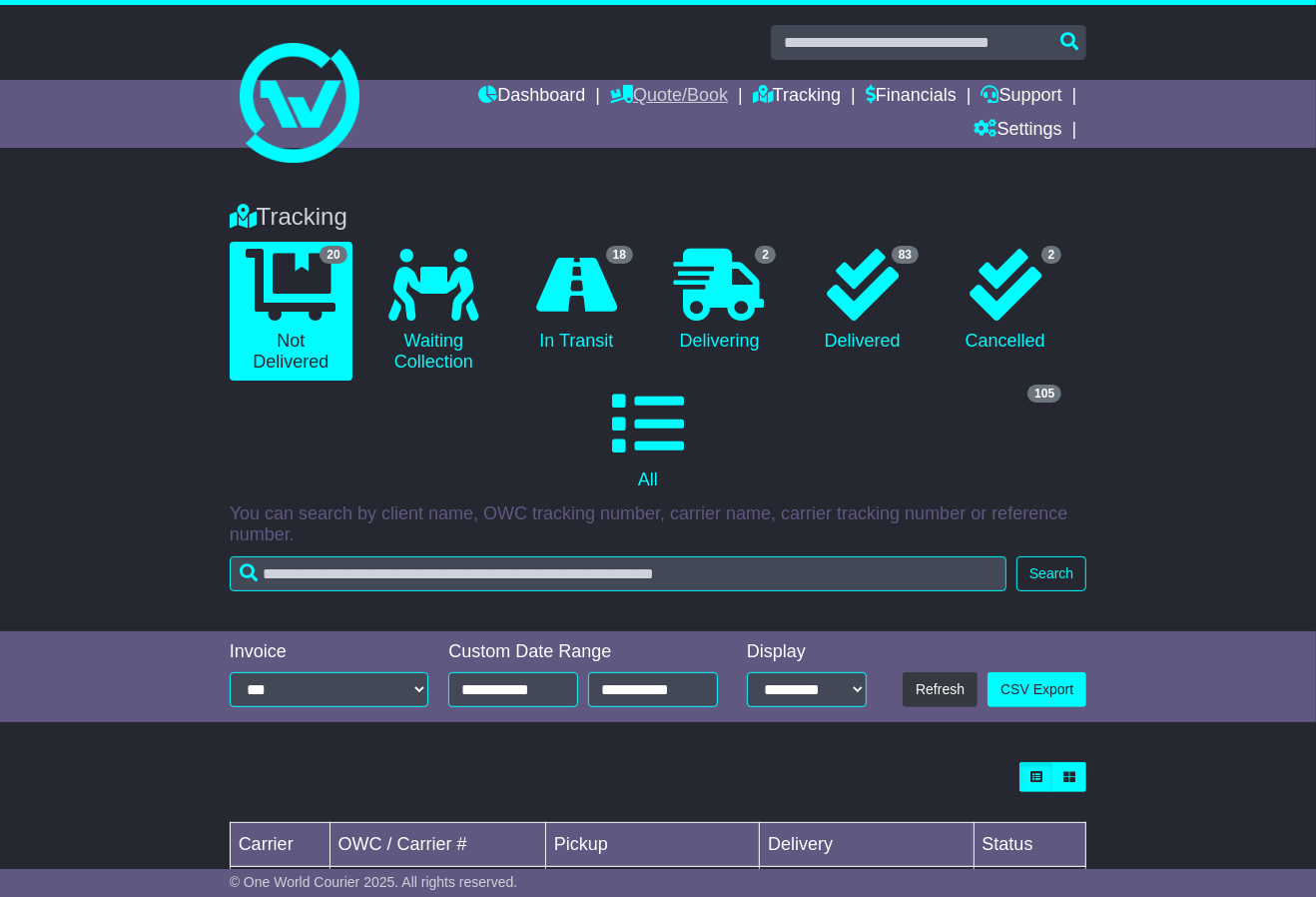 click on "Quote/Book" at bounding box center [669, 97] 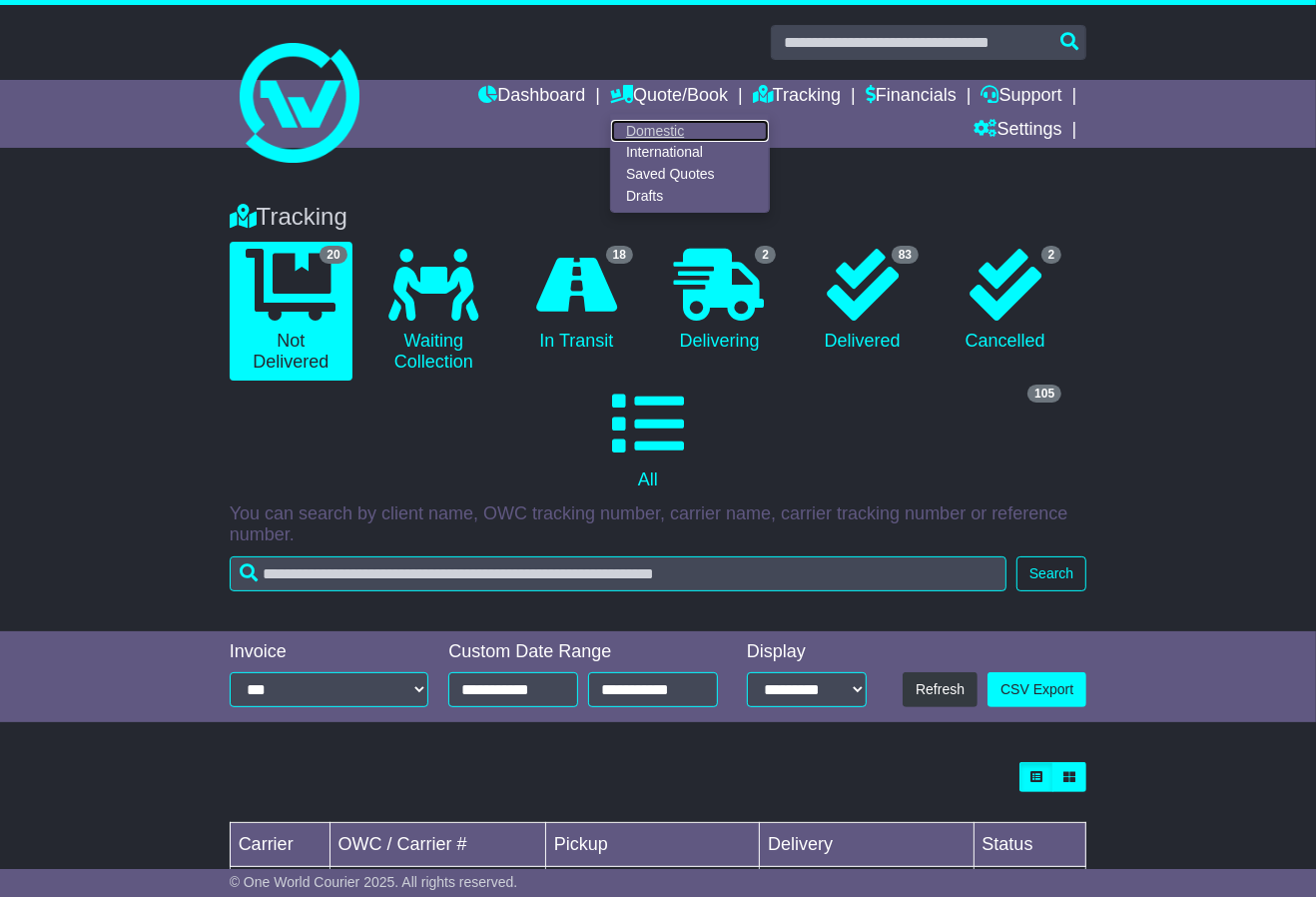click on "Domestic" at bounding box center (690, 131) 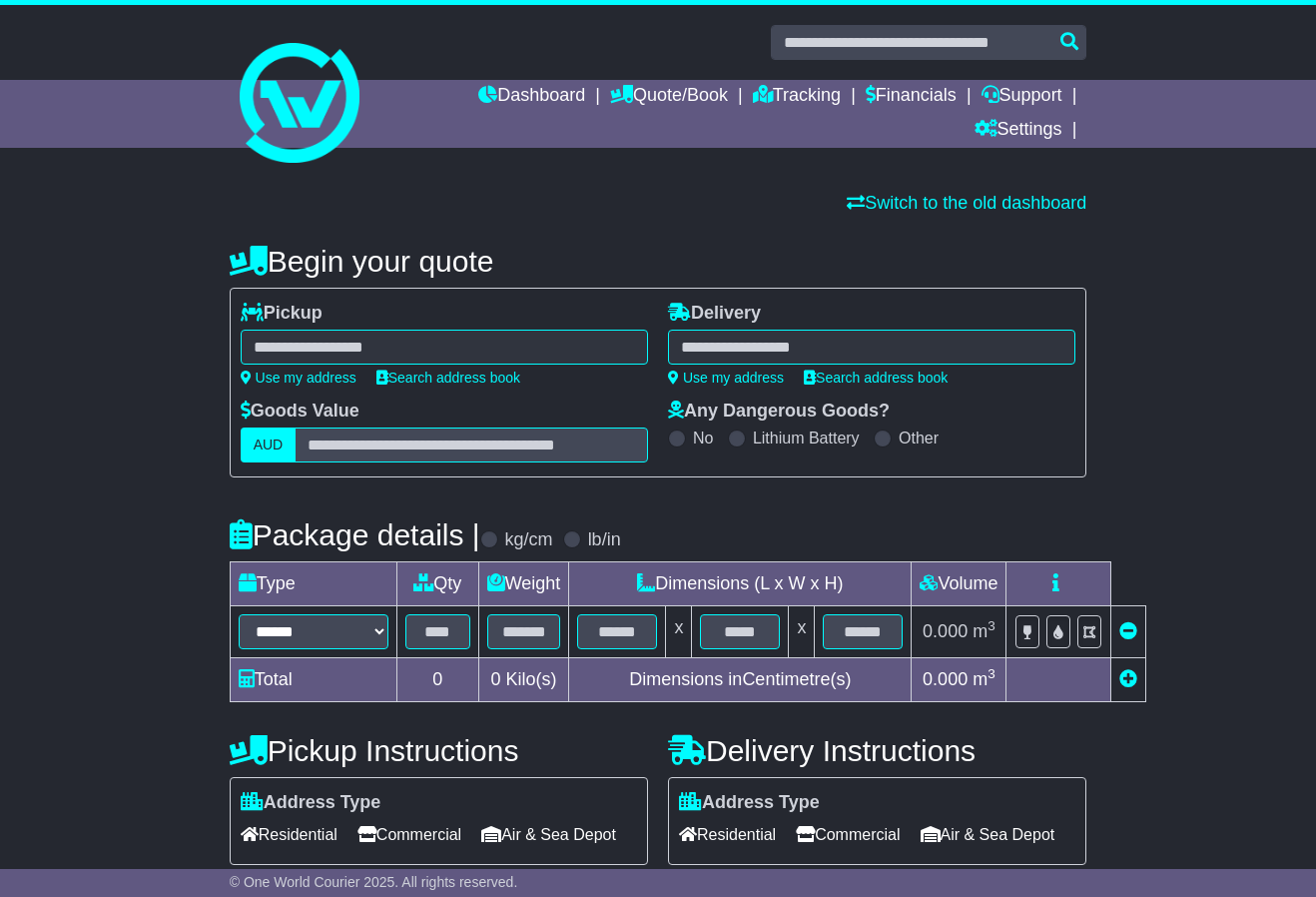scroll, scrollTop: 0, scrollLeft: 0, axis: both 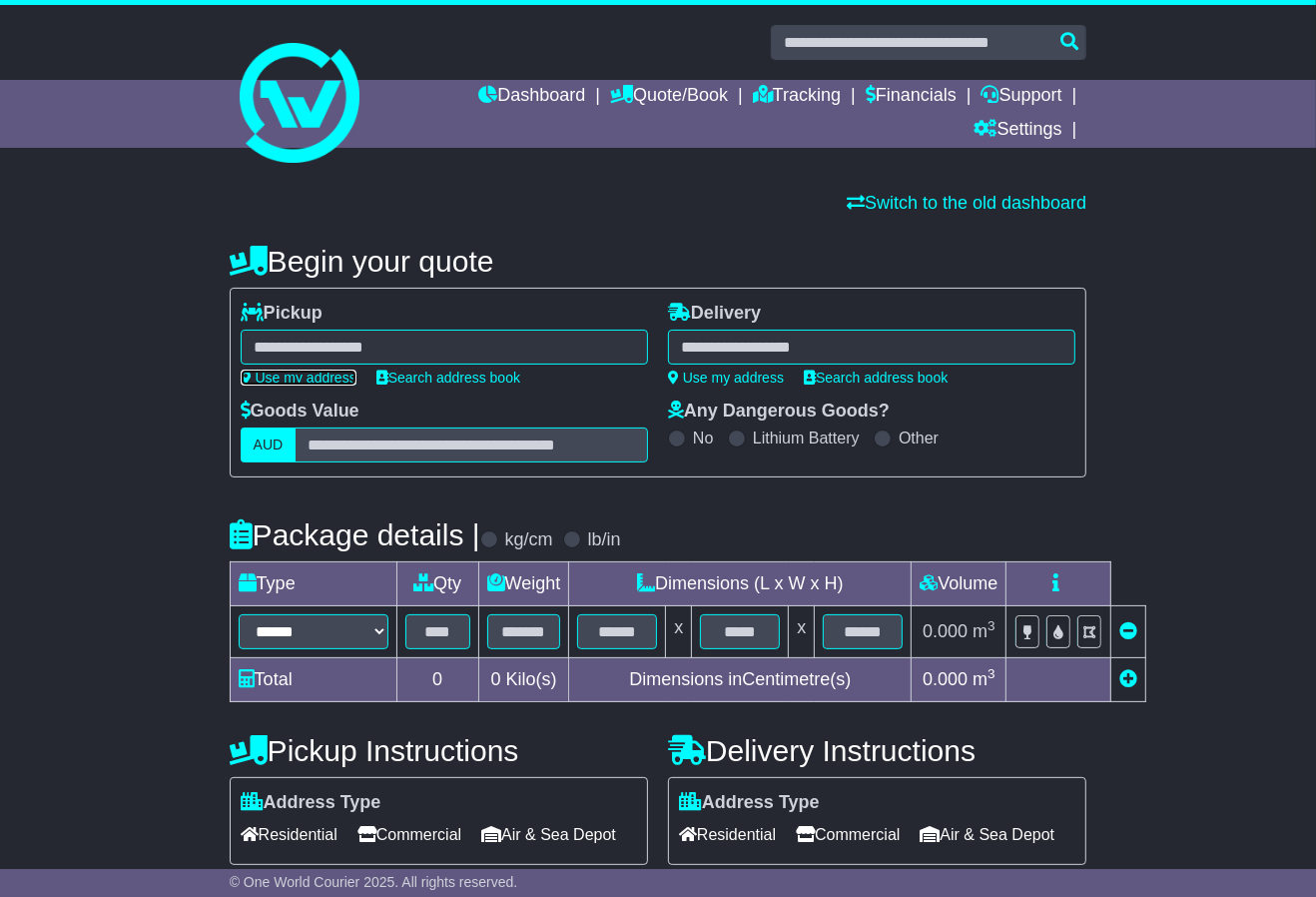 click on "Use my address" at bounding box center (299, 378) 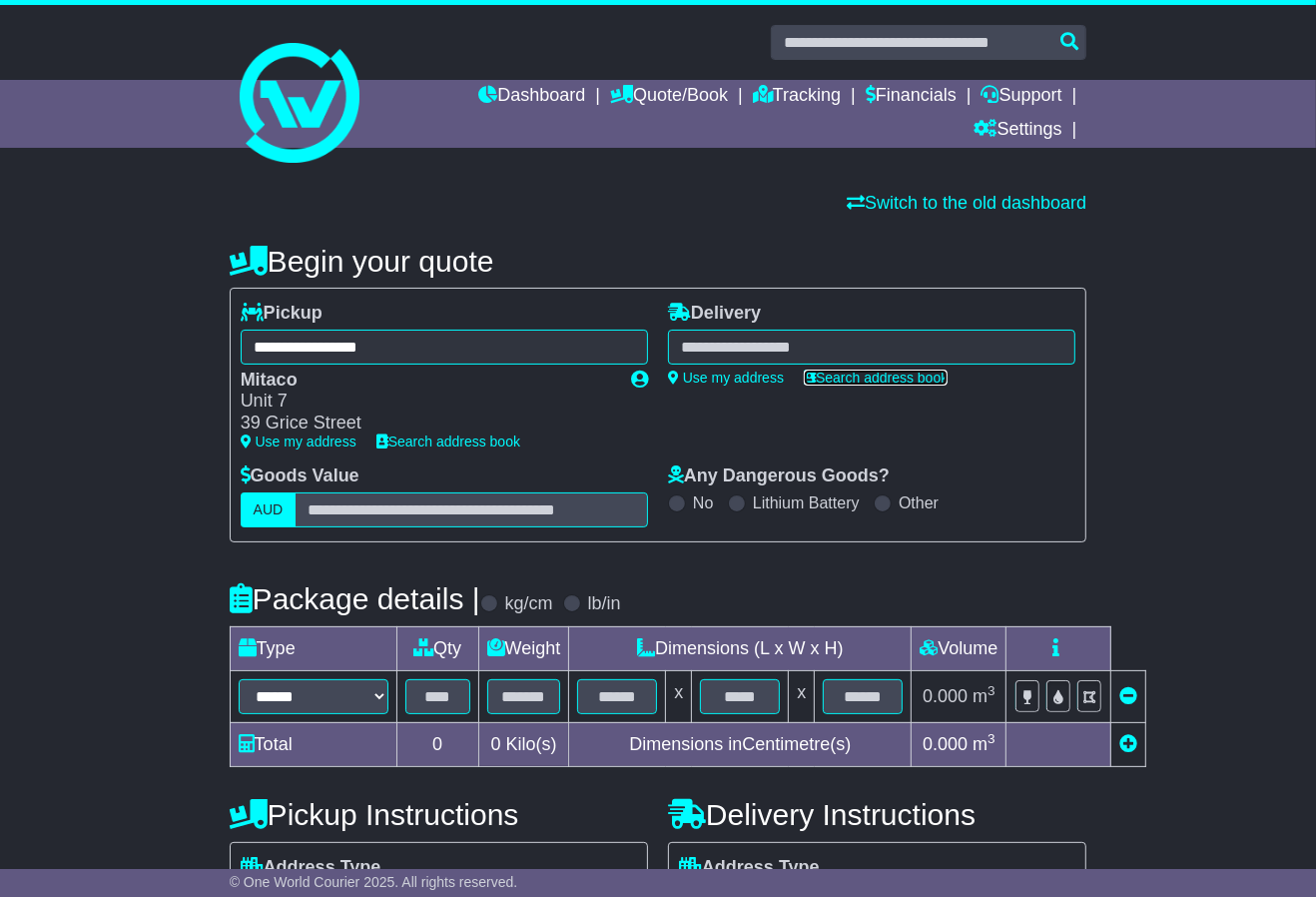 click on "Search address book" at bounding box center (876, 378) 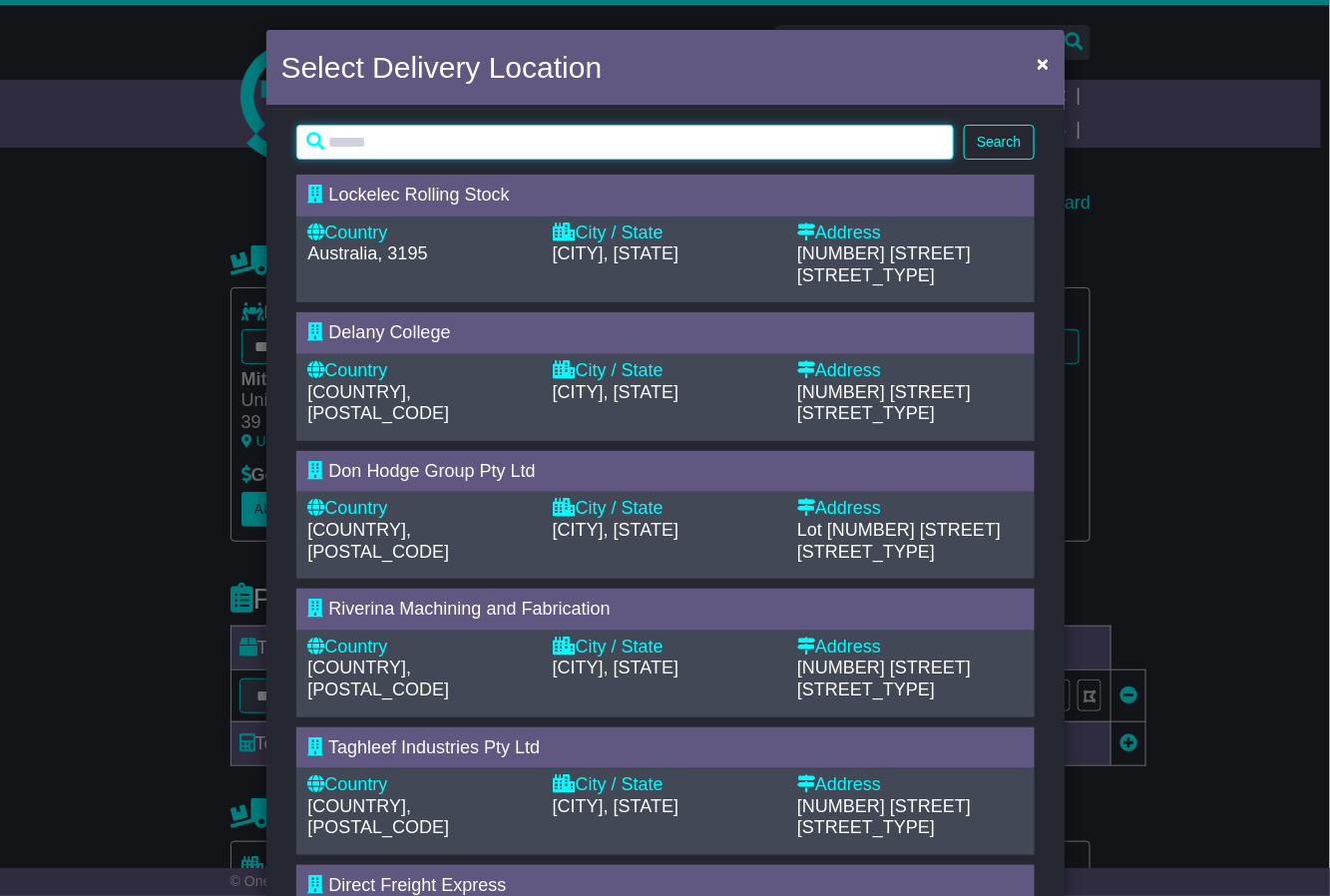 click at bounding box center (626, 142) 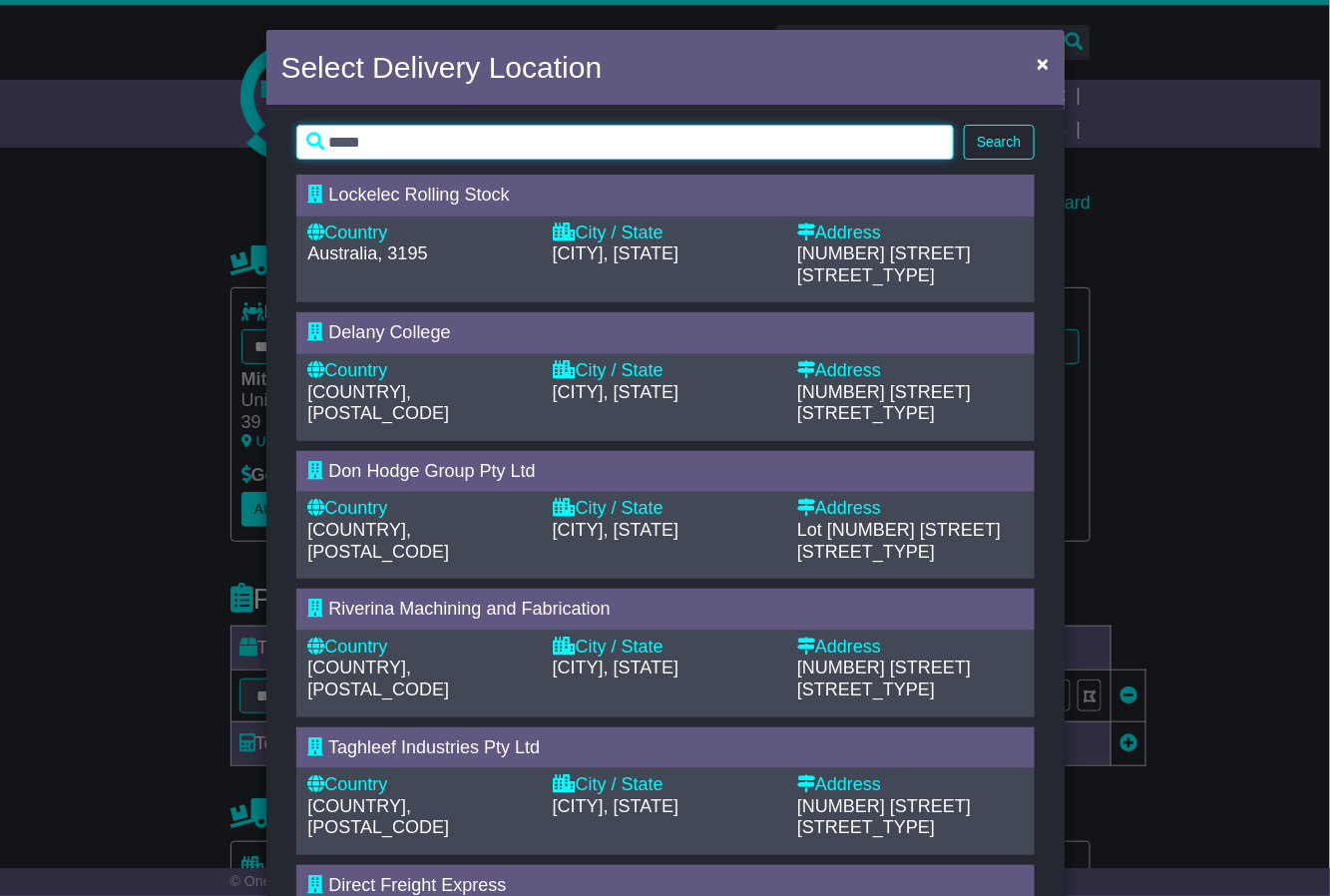 type on "*****" 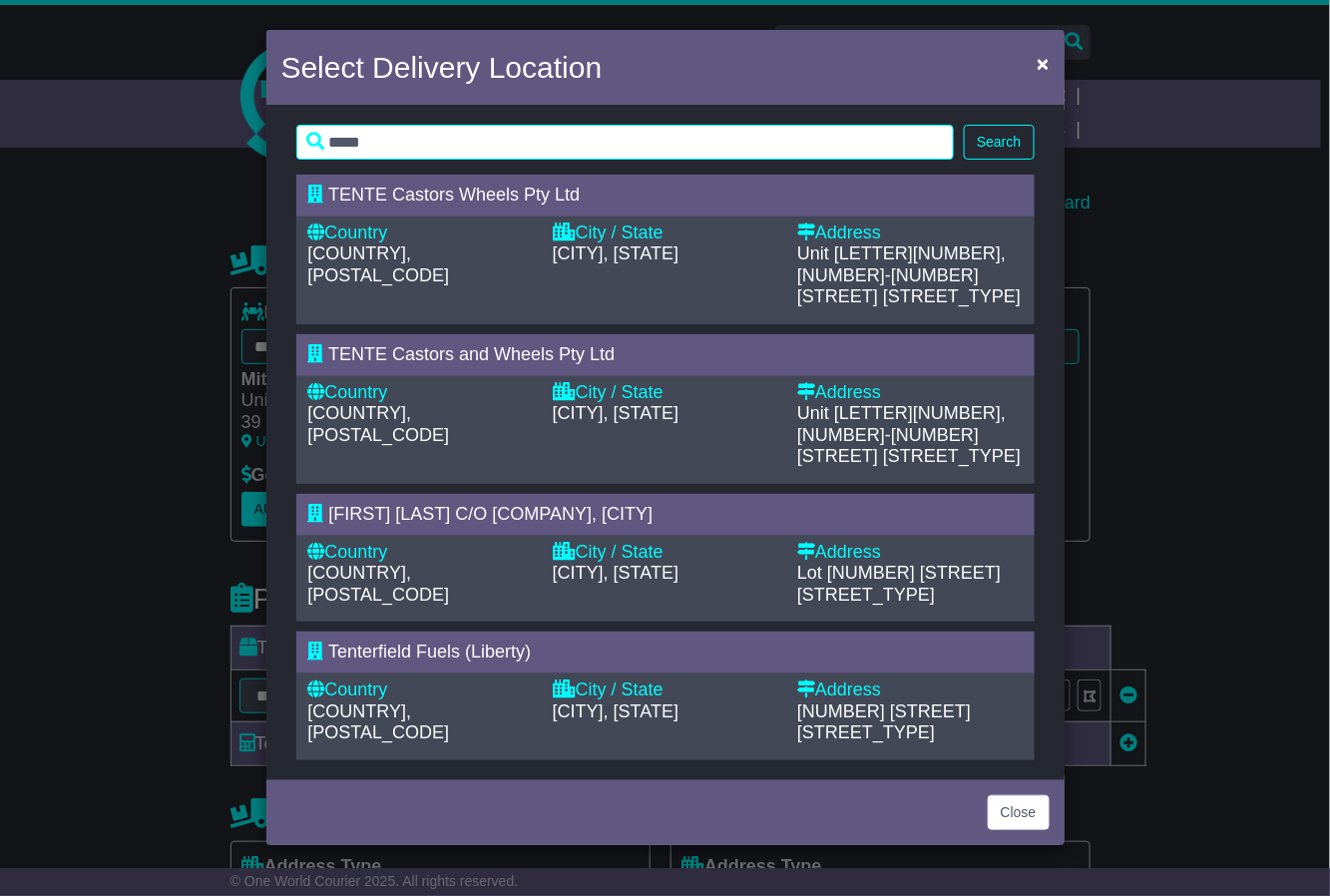 click on "TENTE Castors  Wheels Pty Ltd" at bounding box center [454, 195] 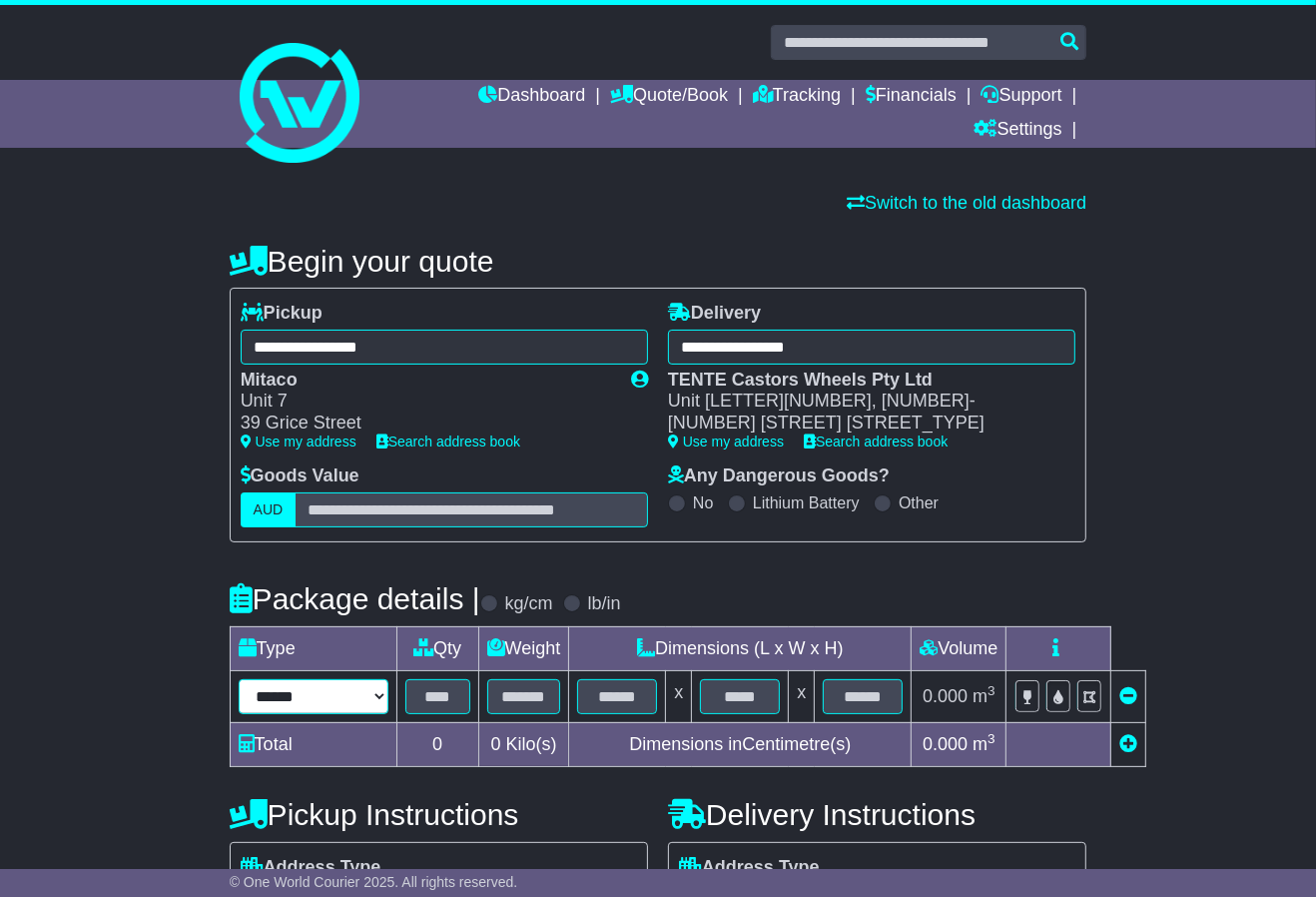 click on "**********" at bounding box center [314, 696] 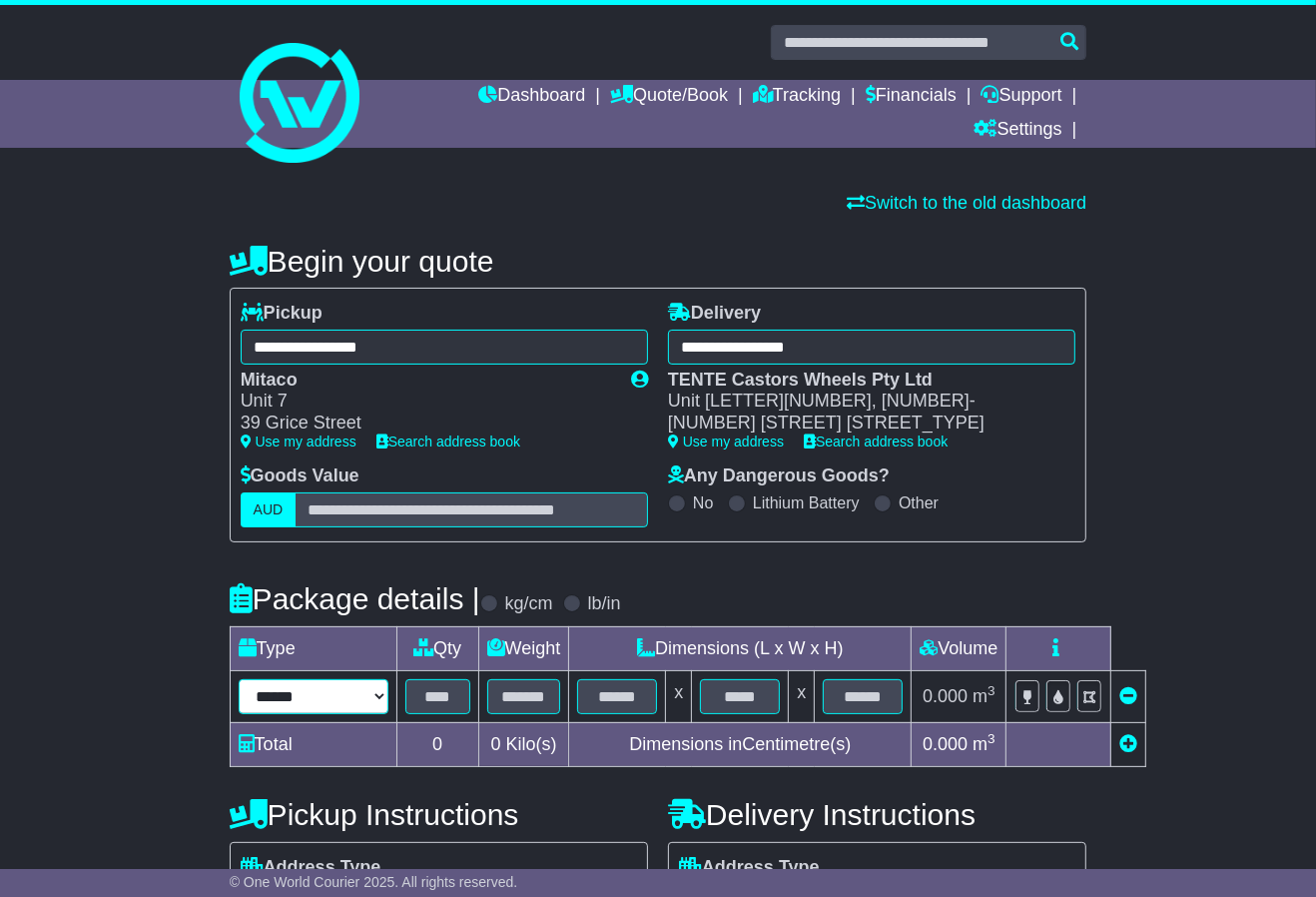 click on "**********" at bounding box center [314, 696] 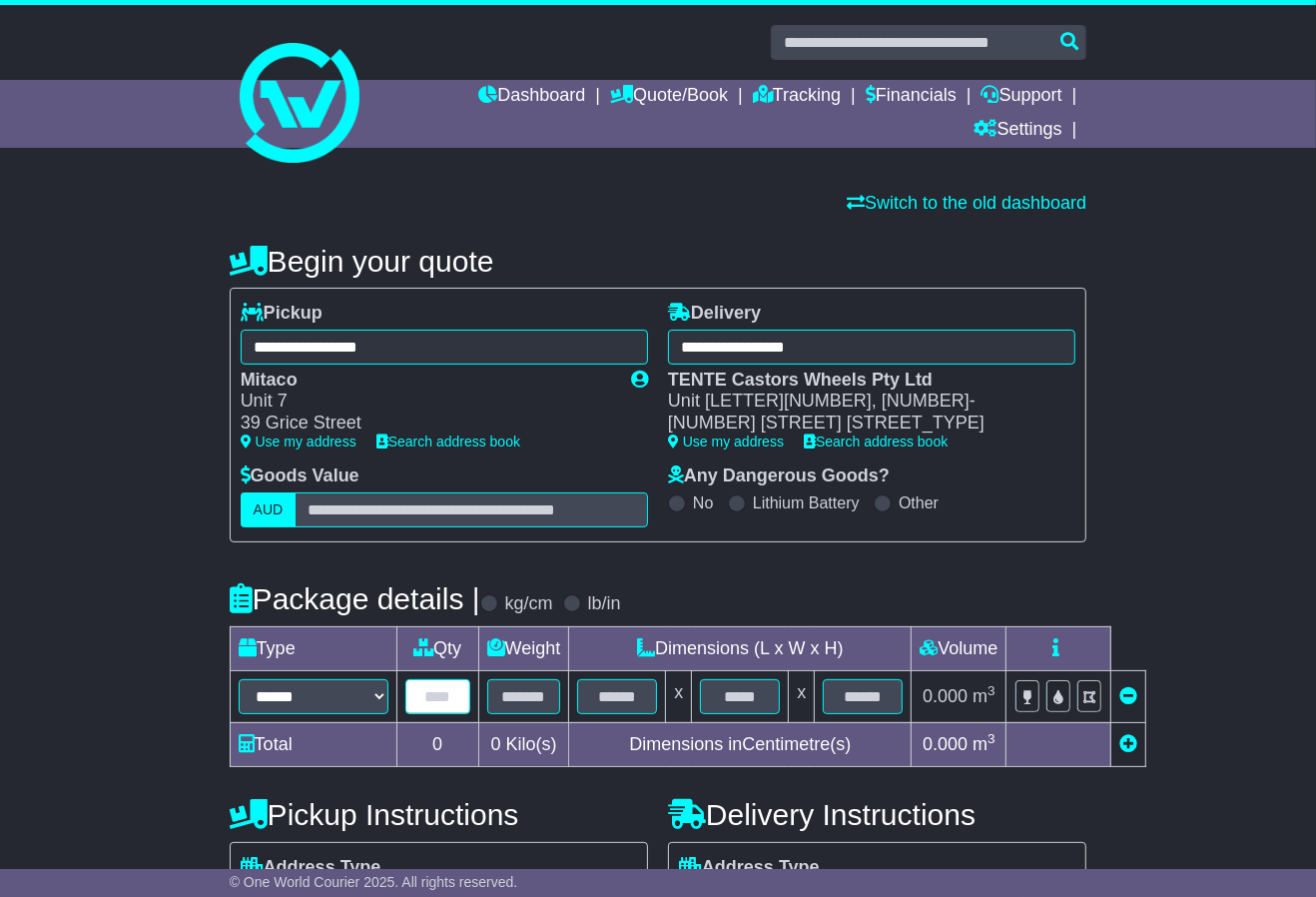 click at bounding box center [437, 696] 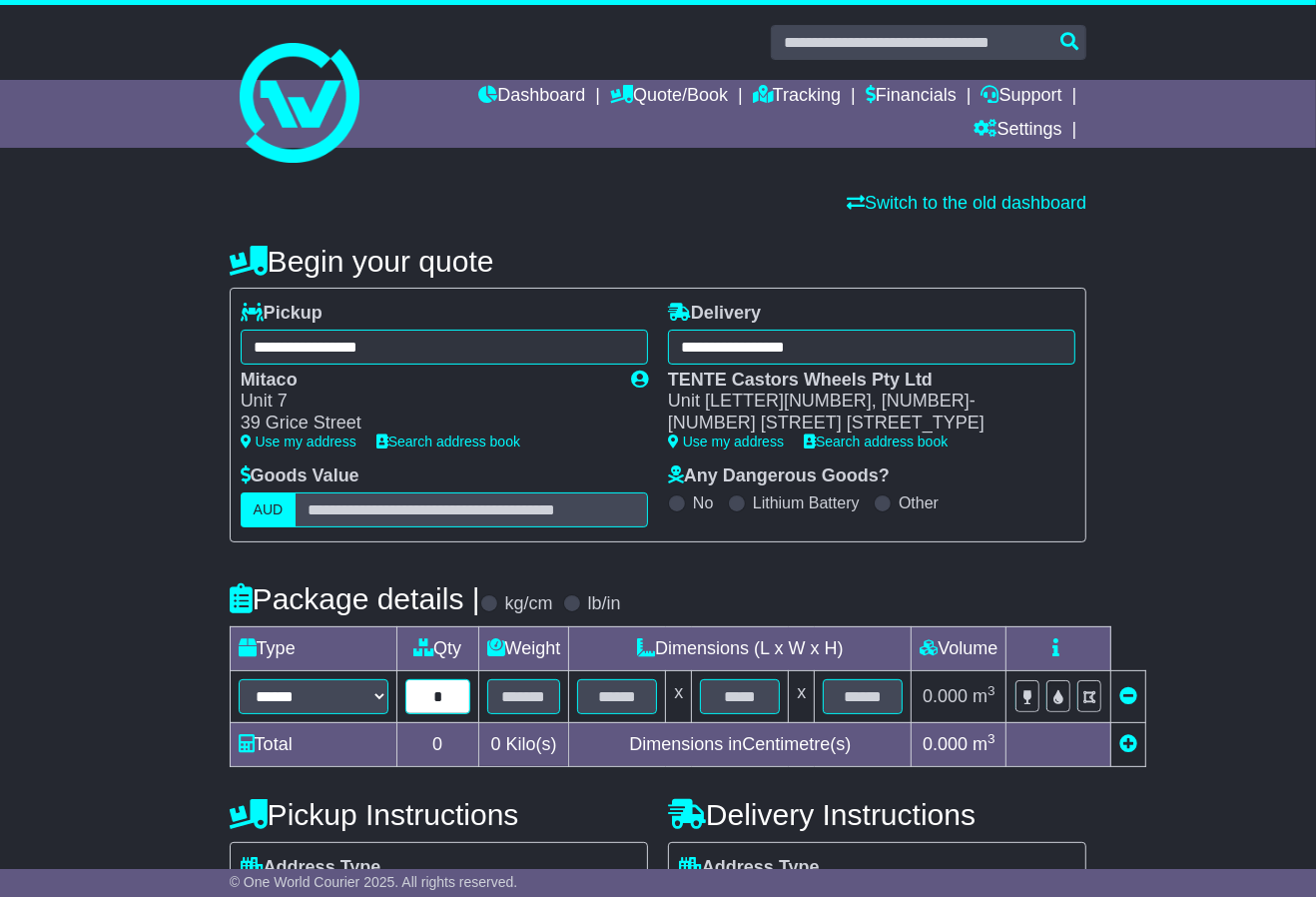type on "*" 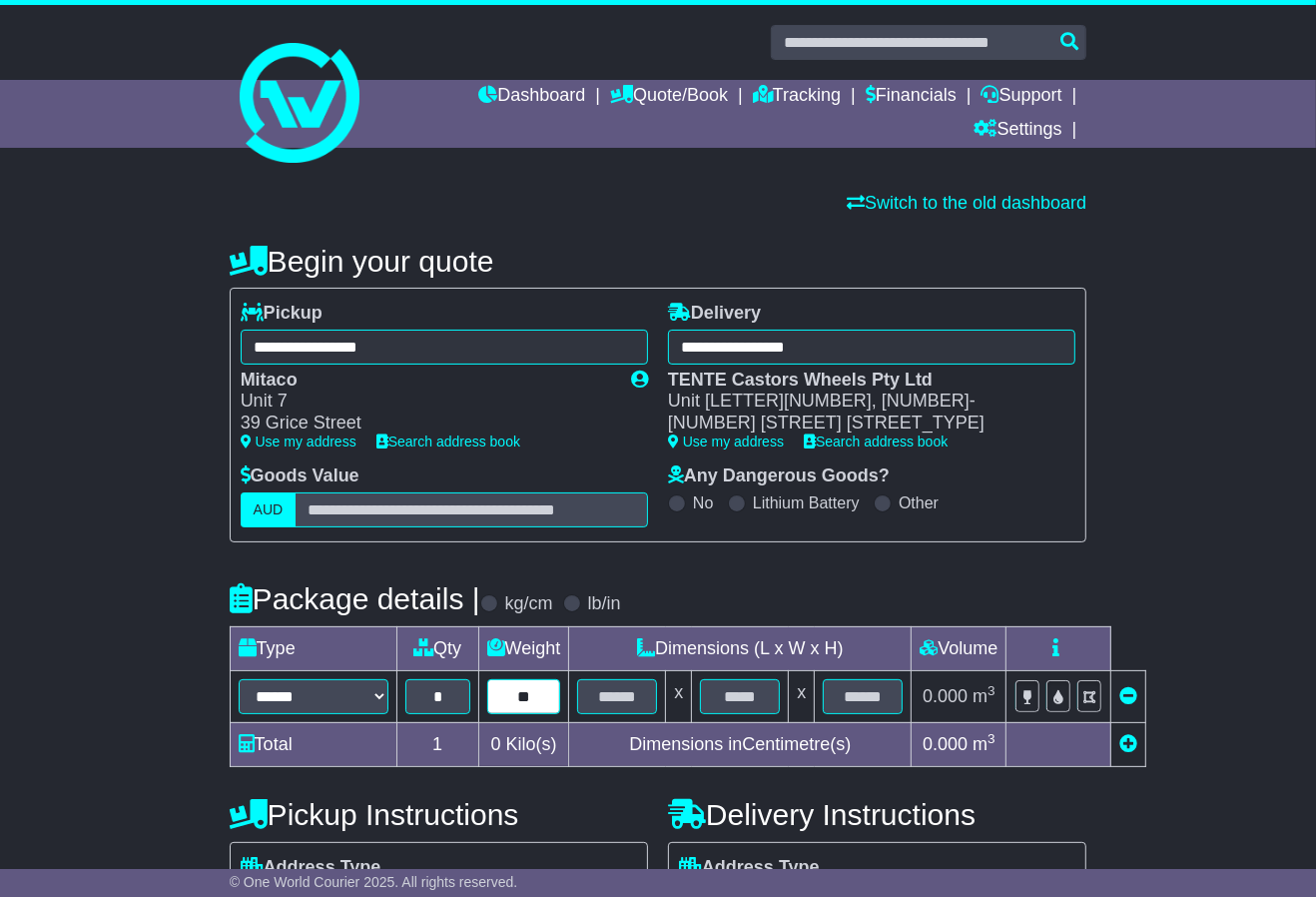 type on "**" 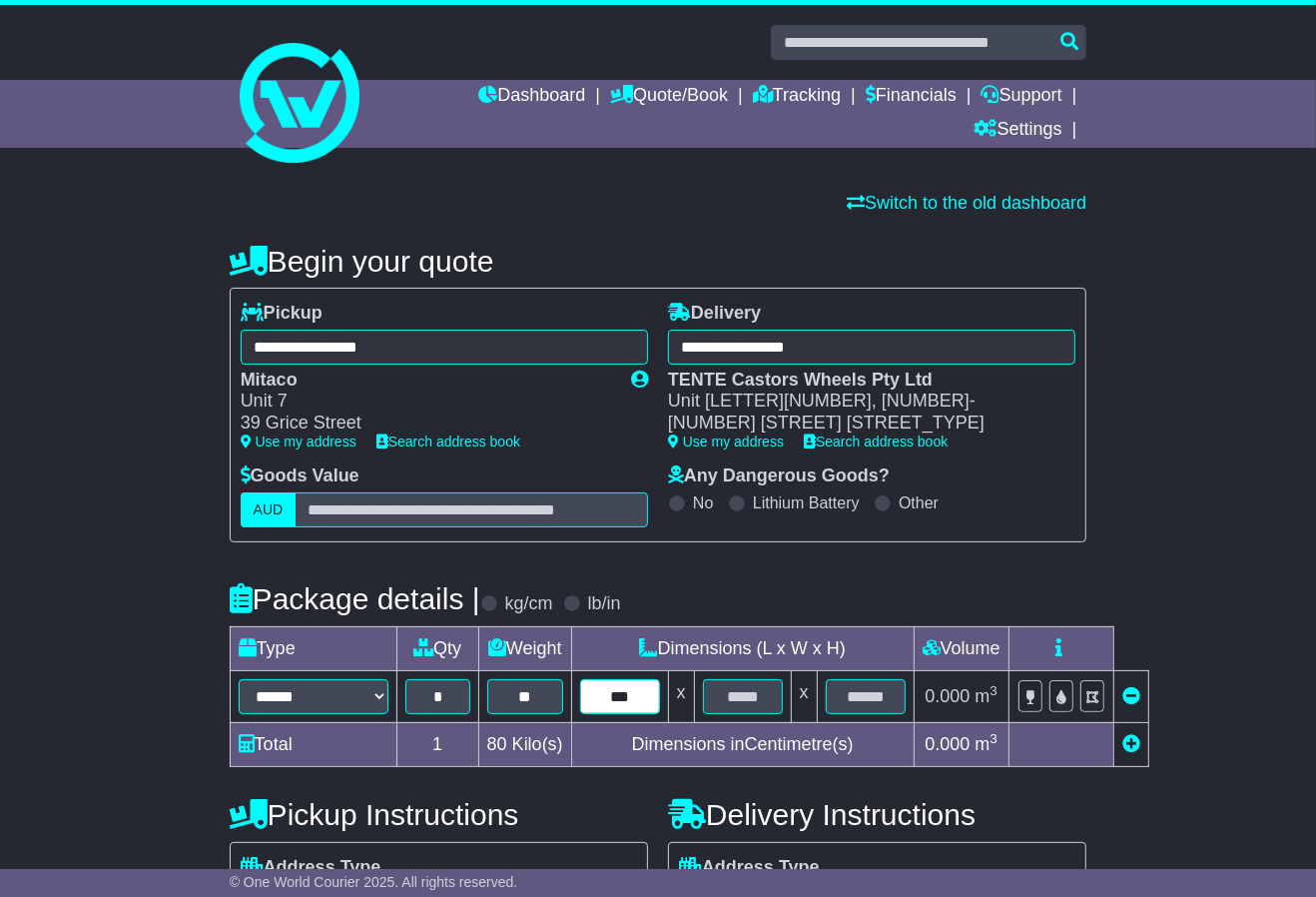 type on "***" 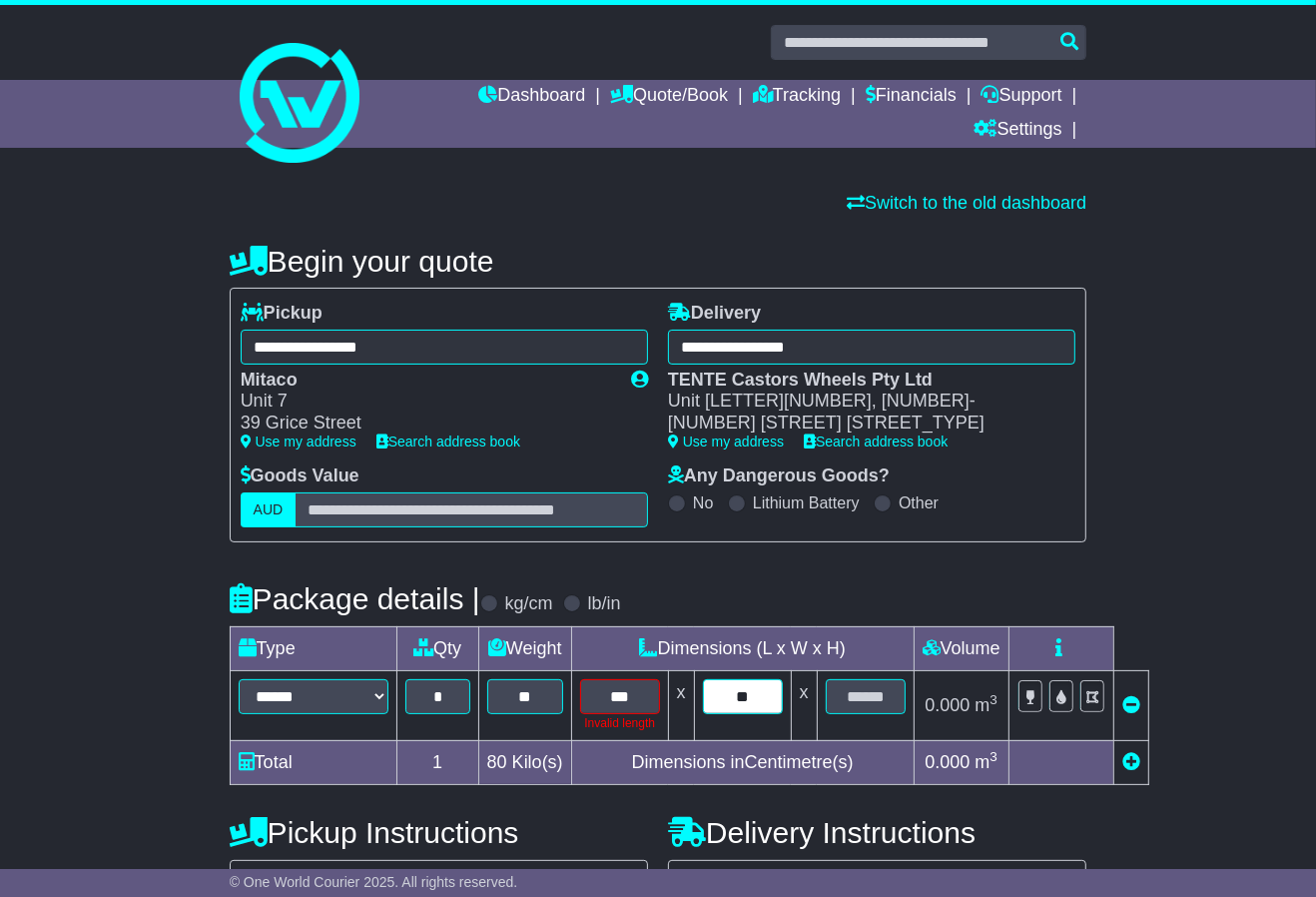 type on "**" 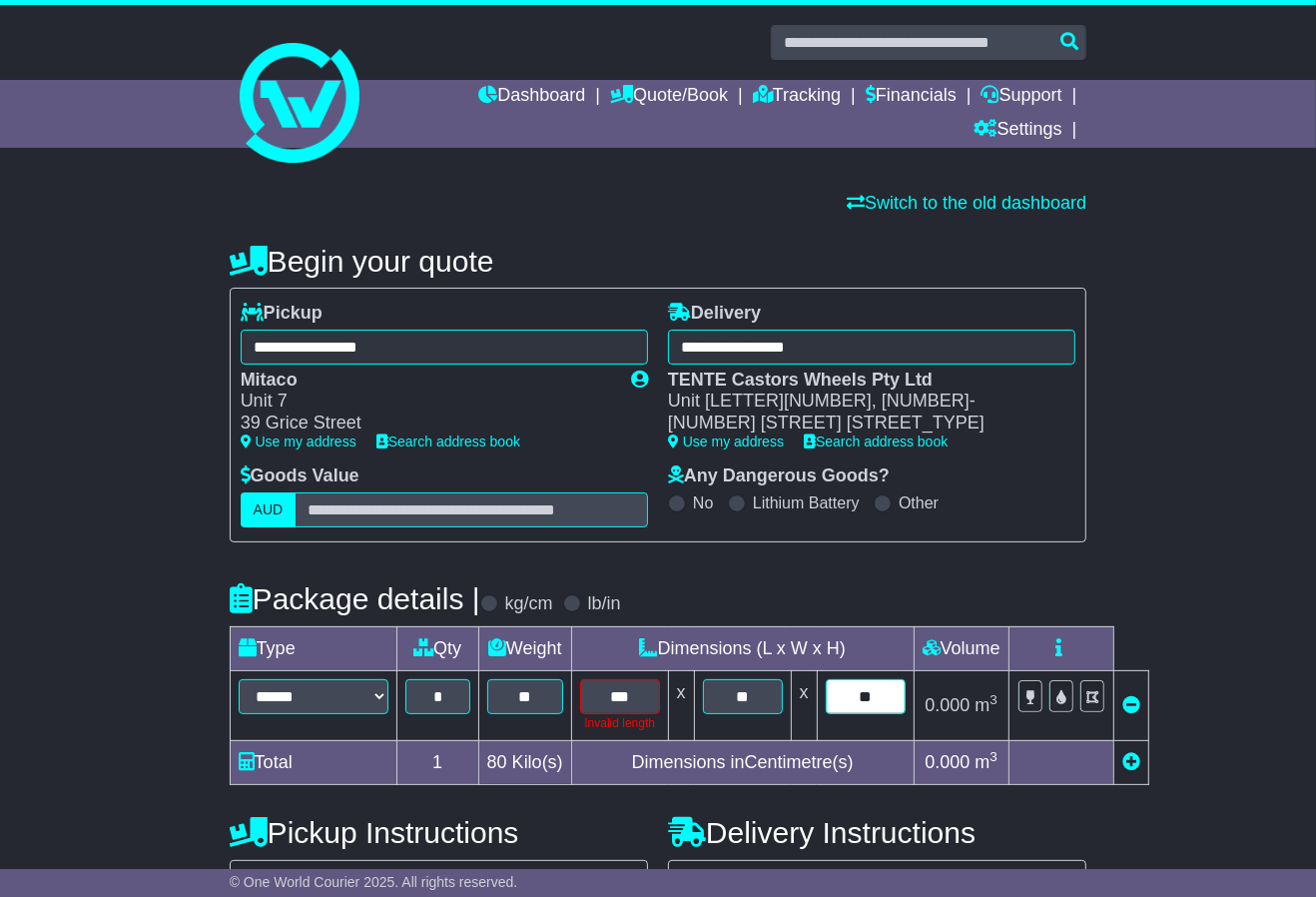 type on "**" 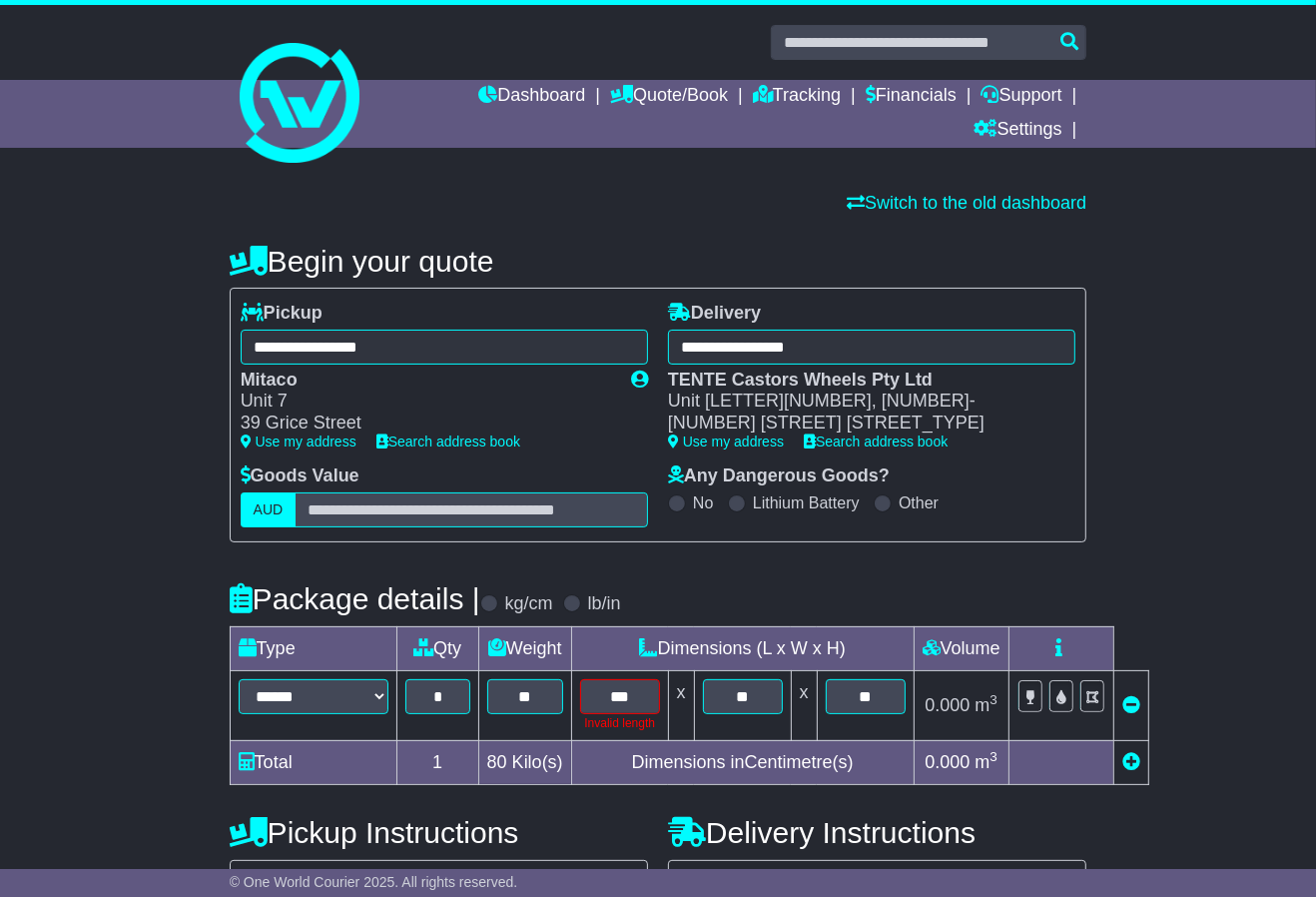type 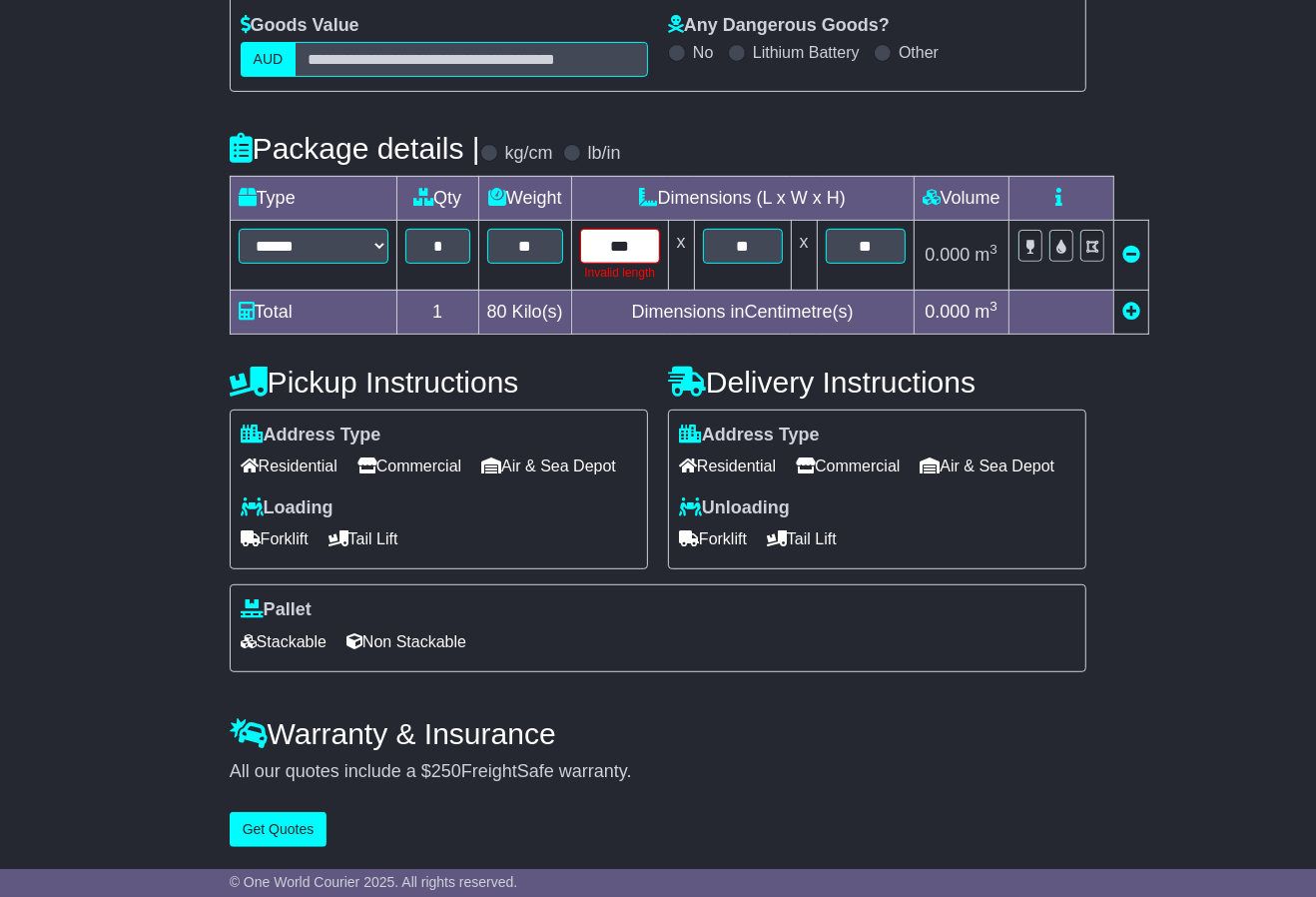 click on "***" at bounding box center [620, 246] 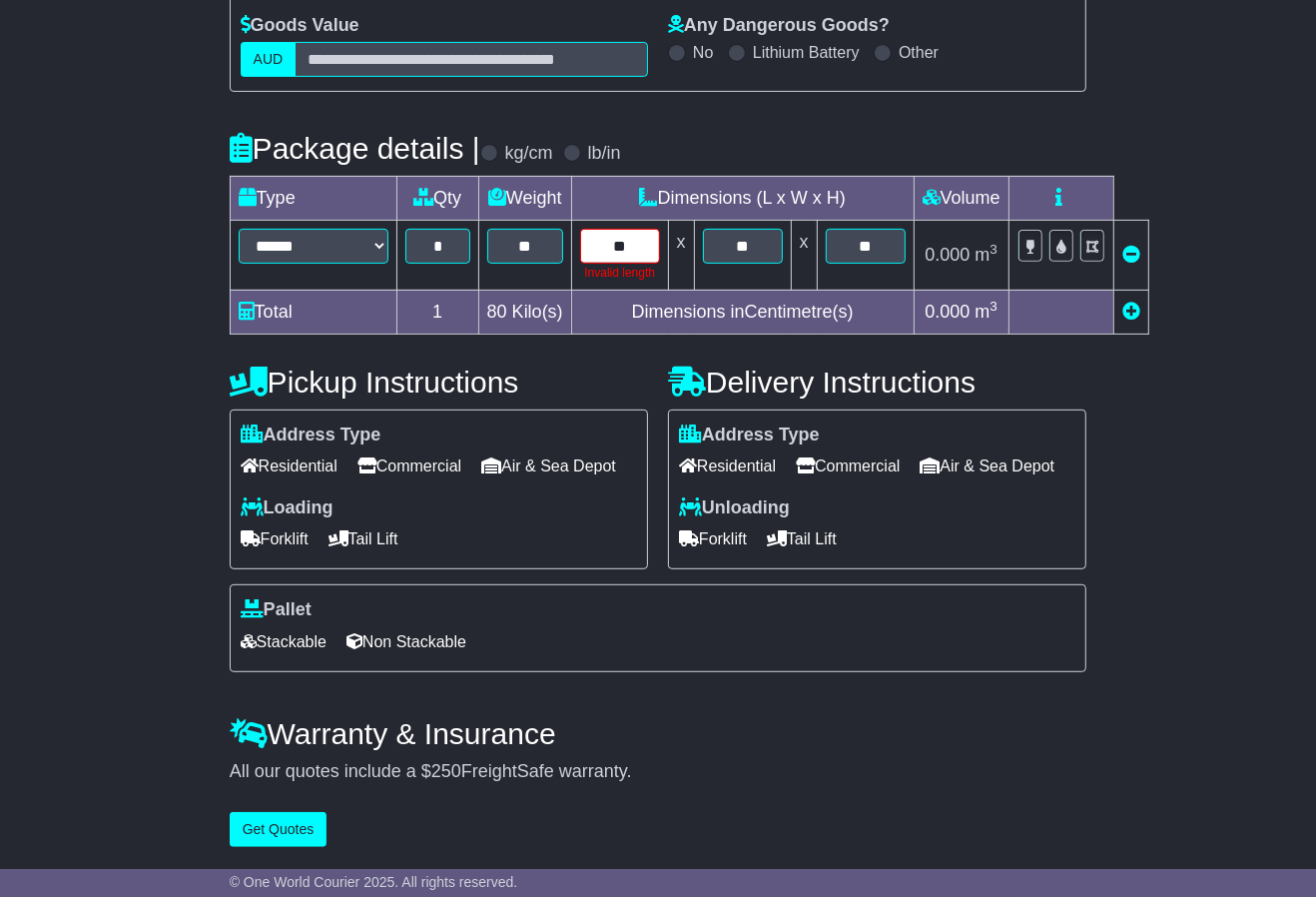 type on "**" 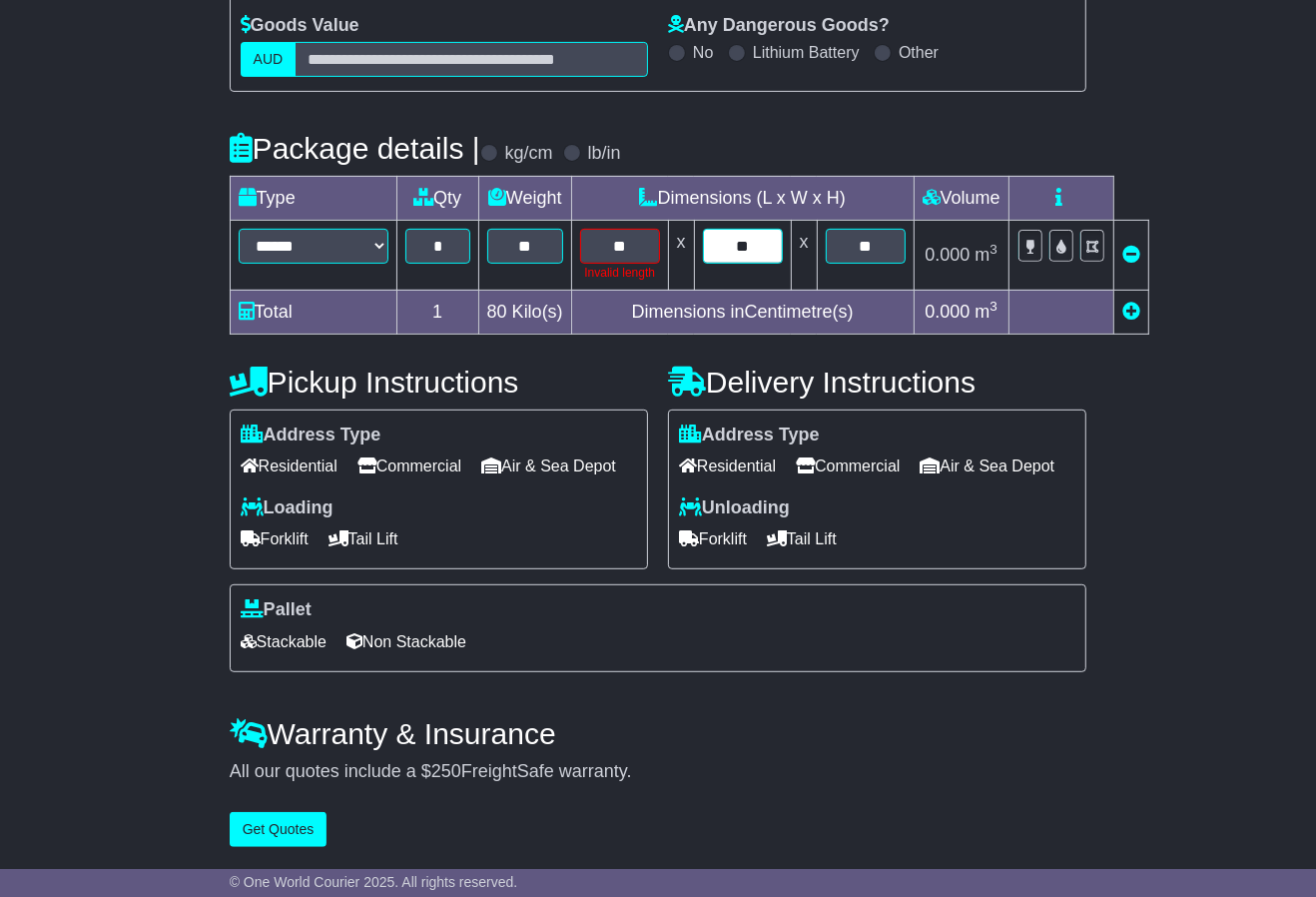 scroll, scrollTop: 460, scrollLeft: 0, axis: vertical 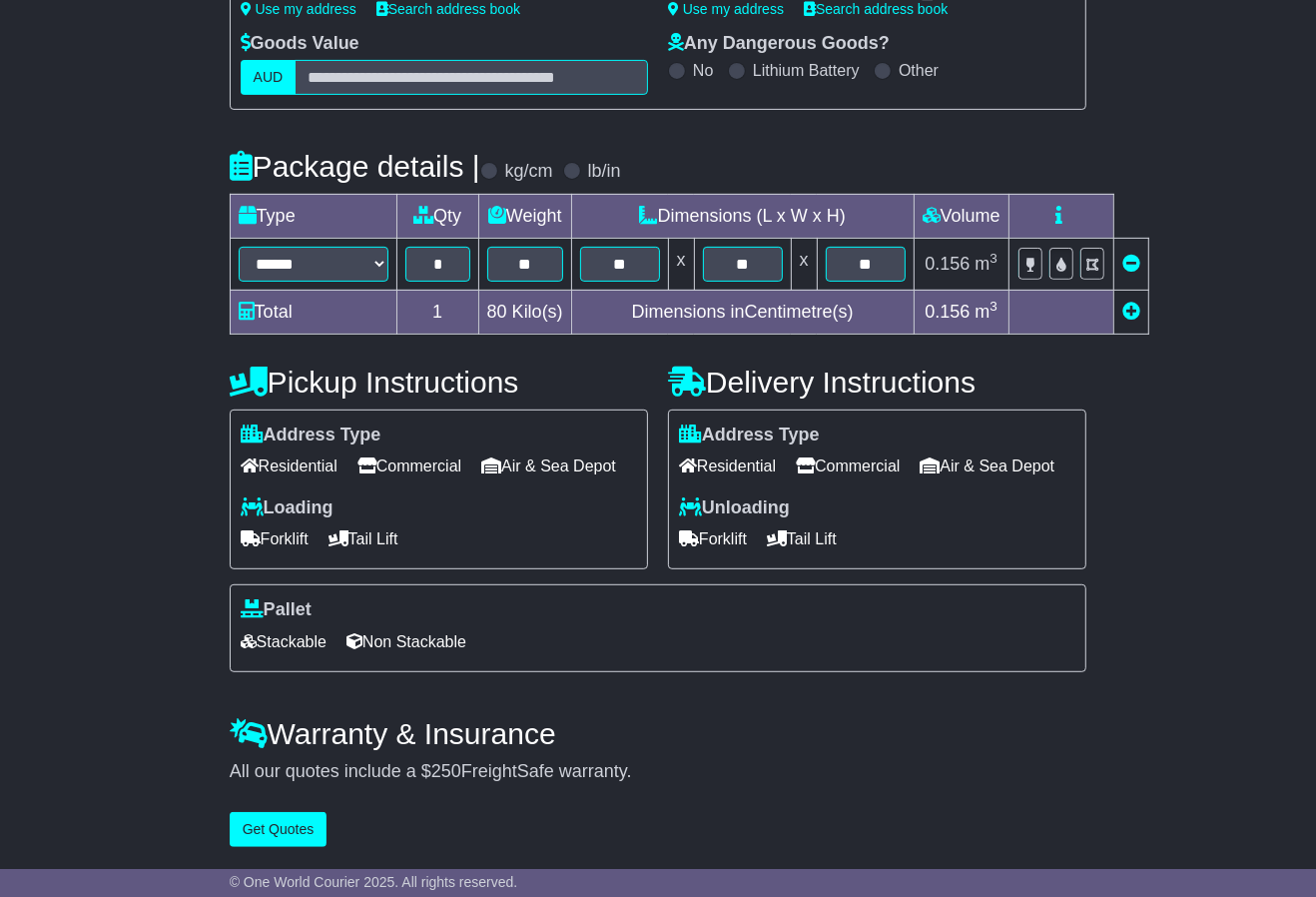 click on "Forklift" at bounding box center (713, 538) 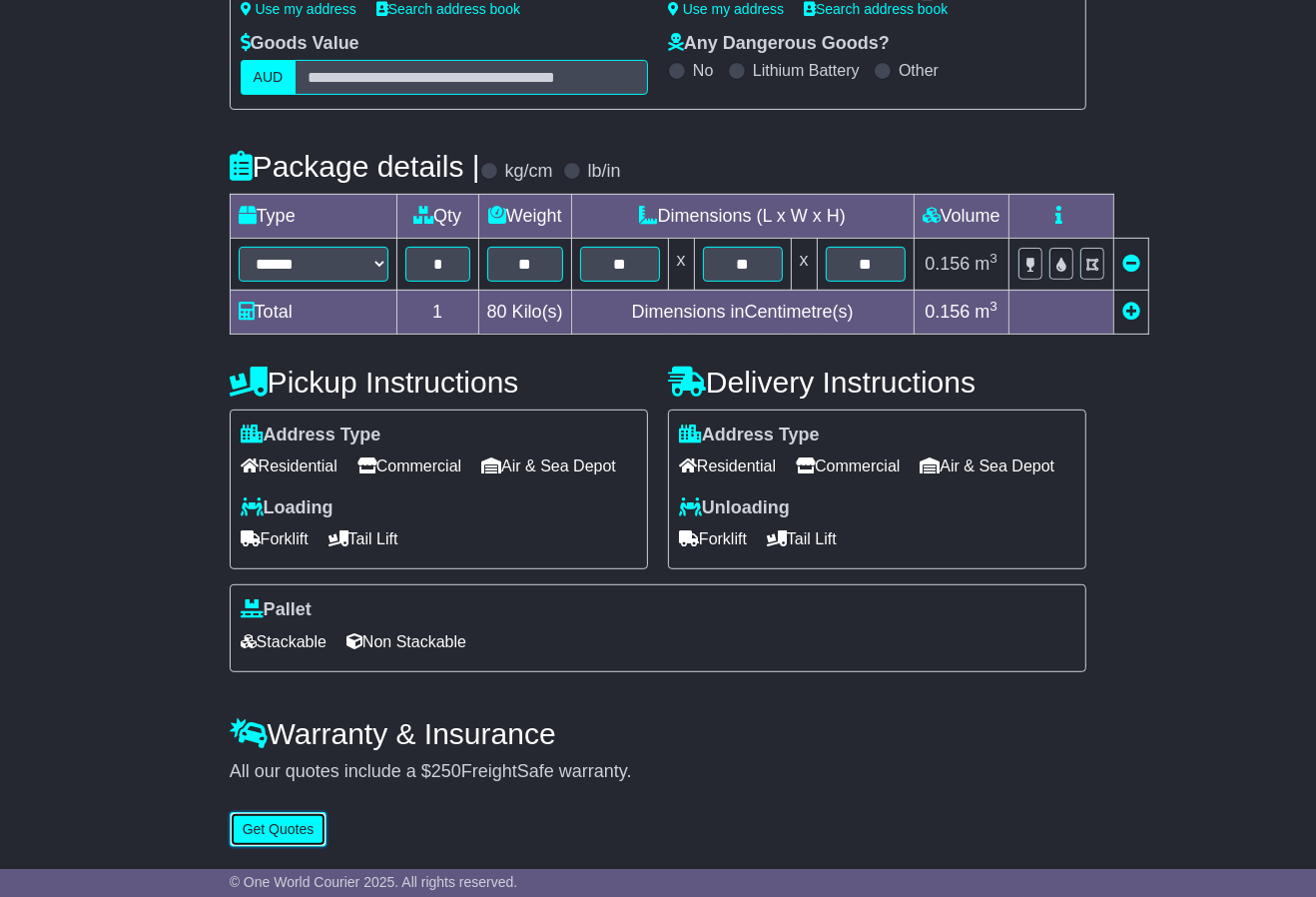 click on "Get Quotes" at bounding box center [279, 829] 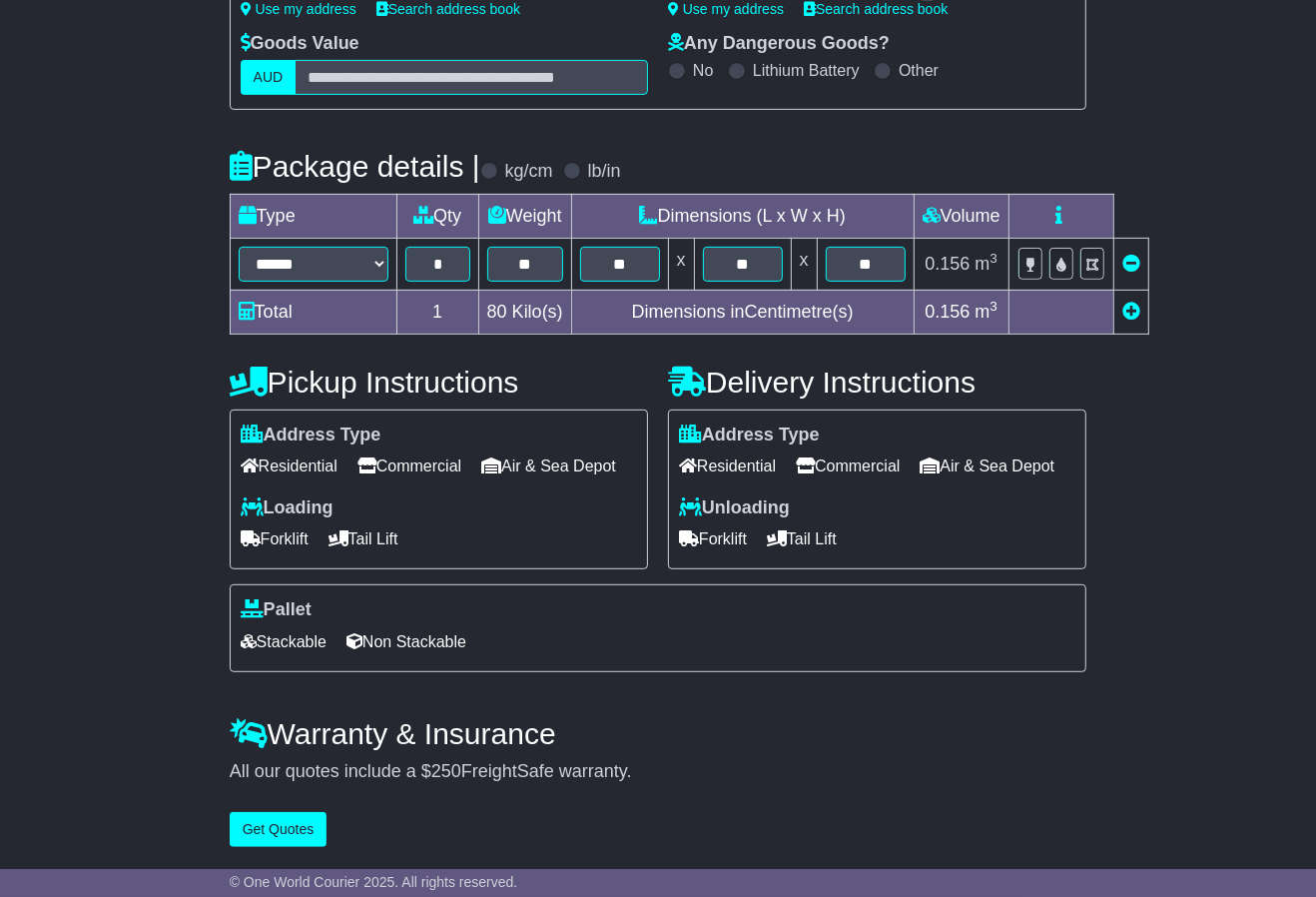 scroll, scrollTop: 0, scrollLeft: 0, axis: both 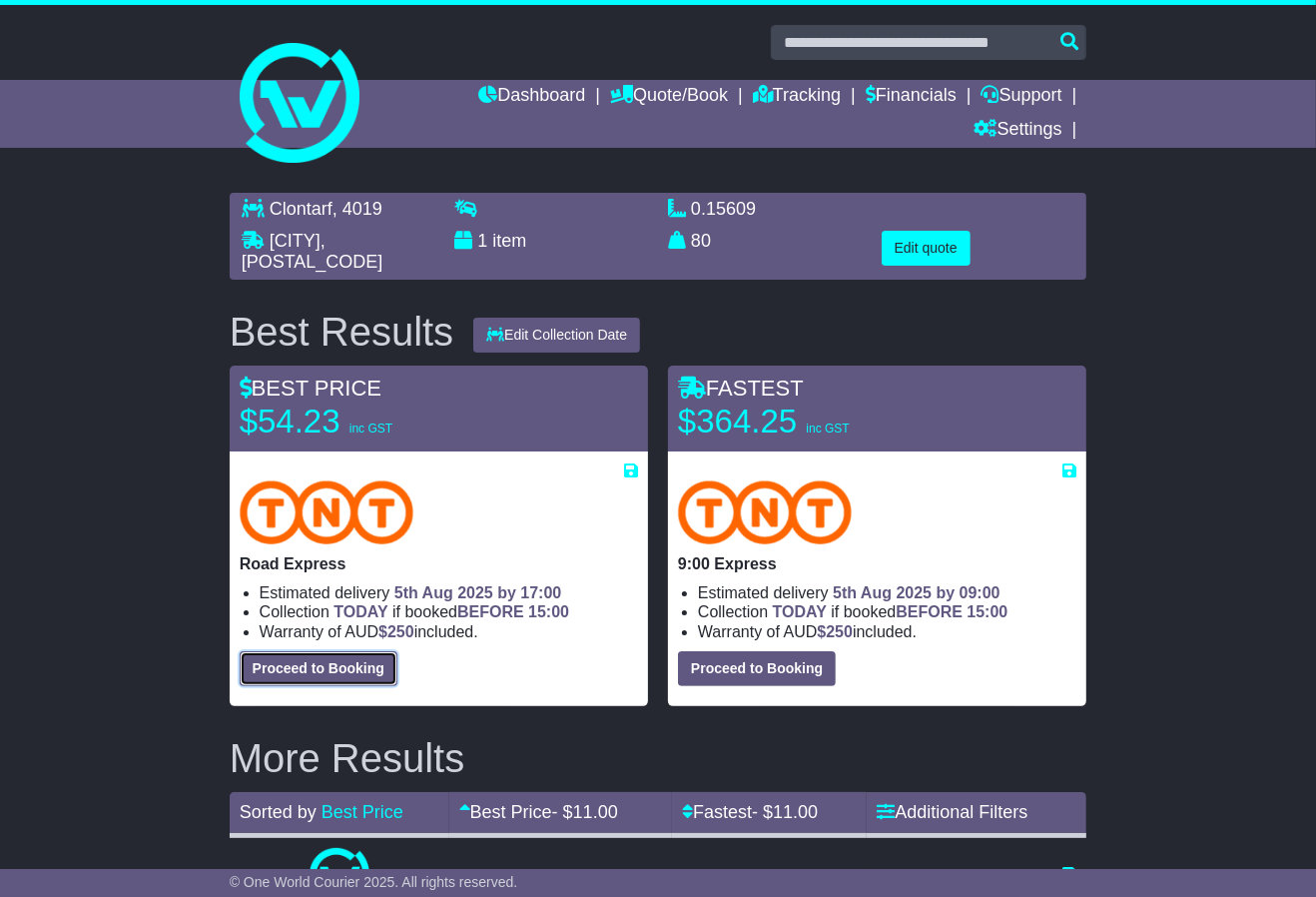 click on "Proceed to Booking" at bounding box center [319, 668] 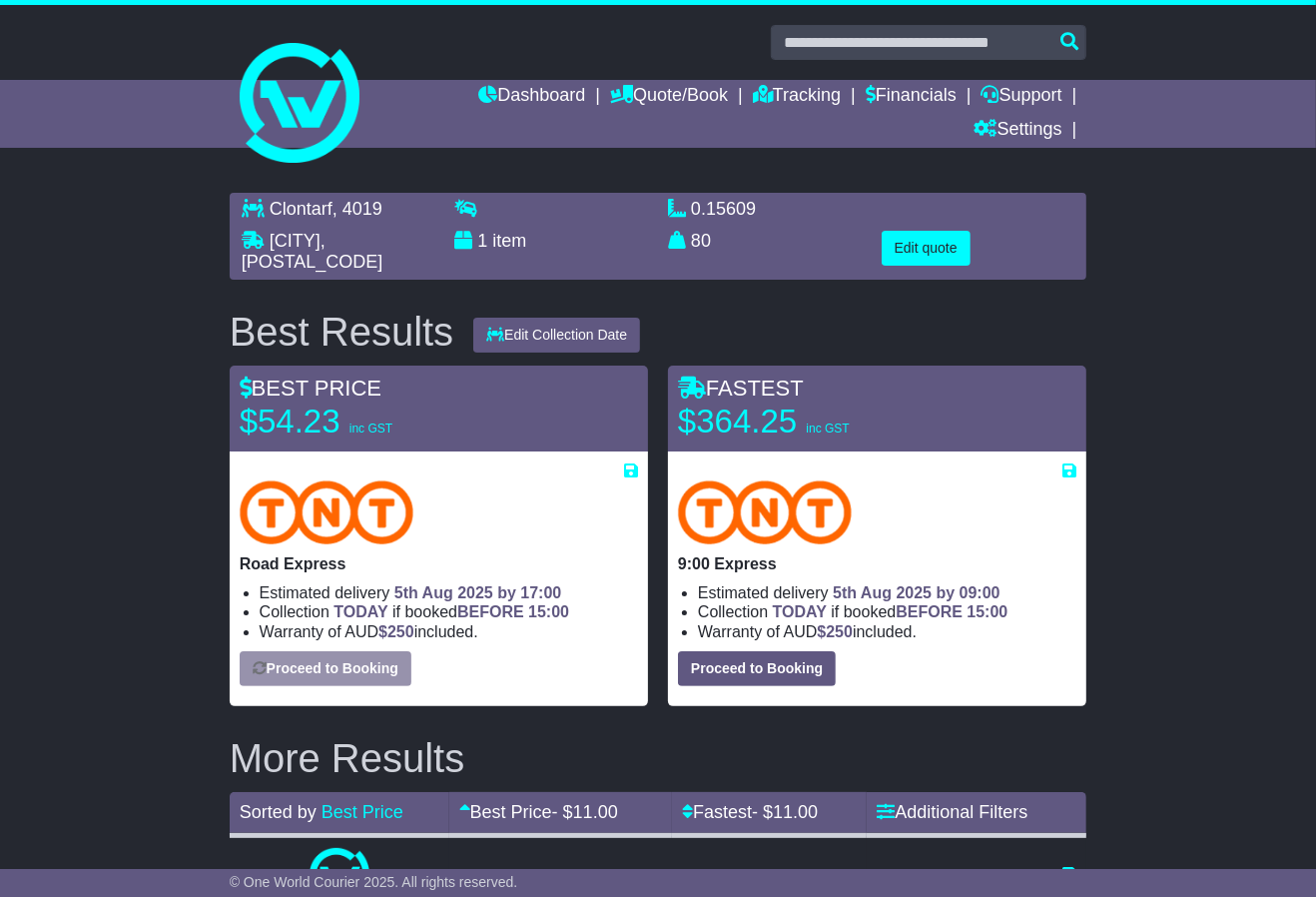 select on "****" 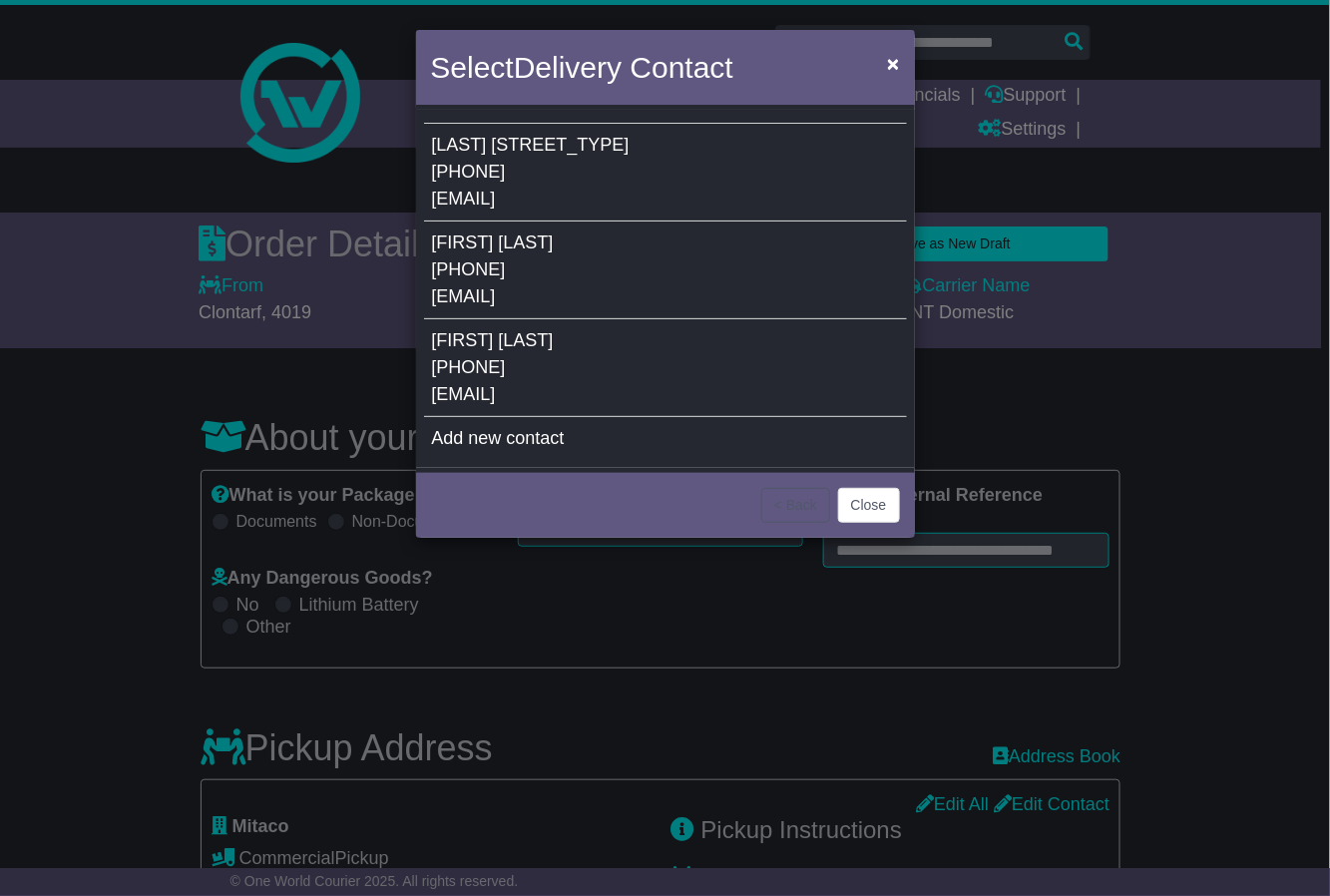 click on "[PHONE]" at bounding box center [469, 269] 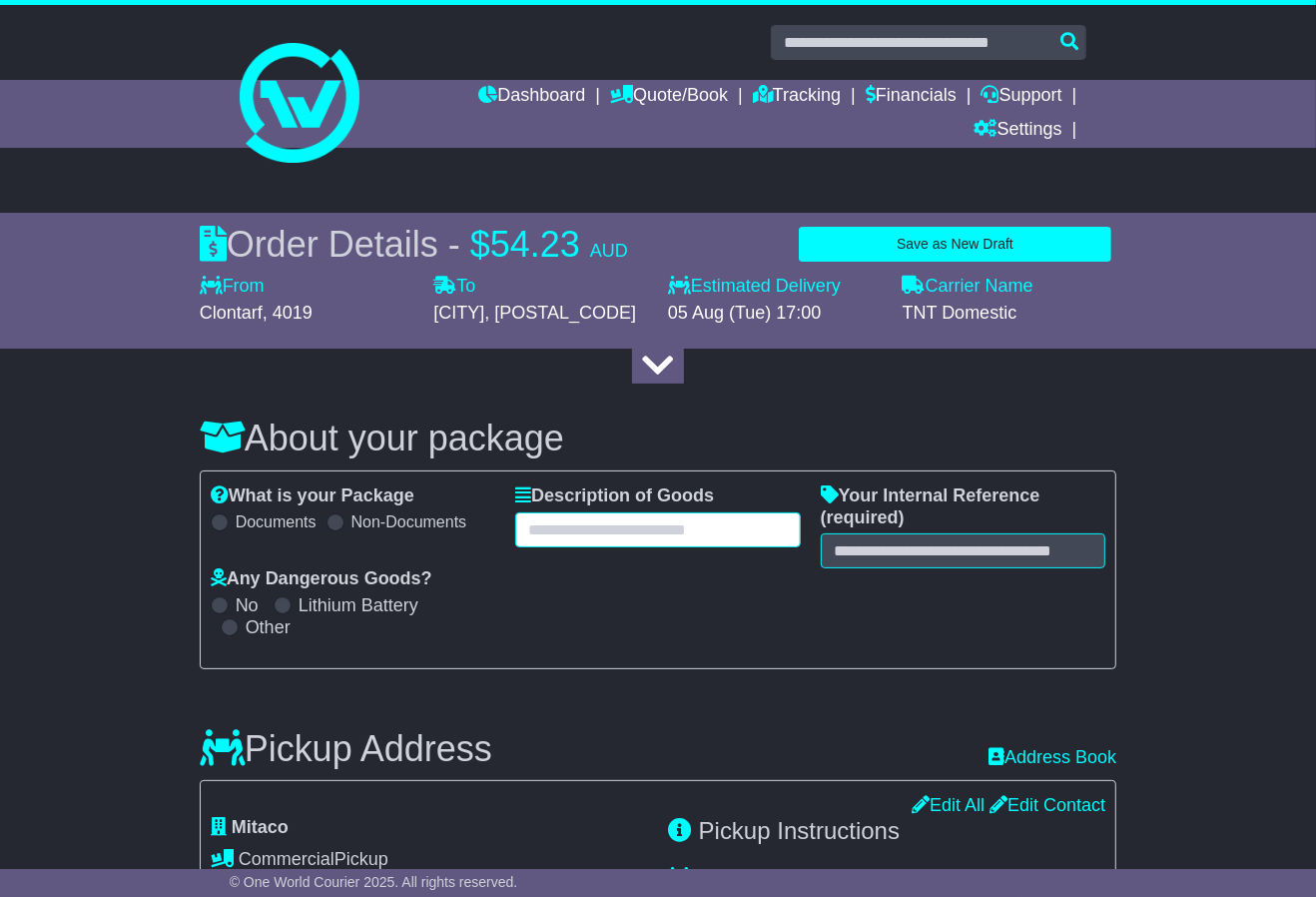 click at bounding box center [658, 529] 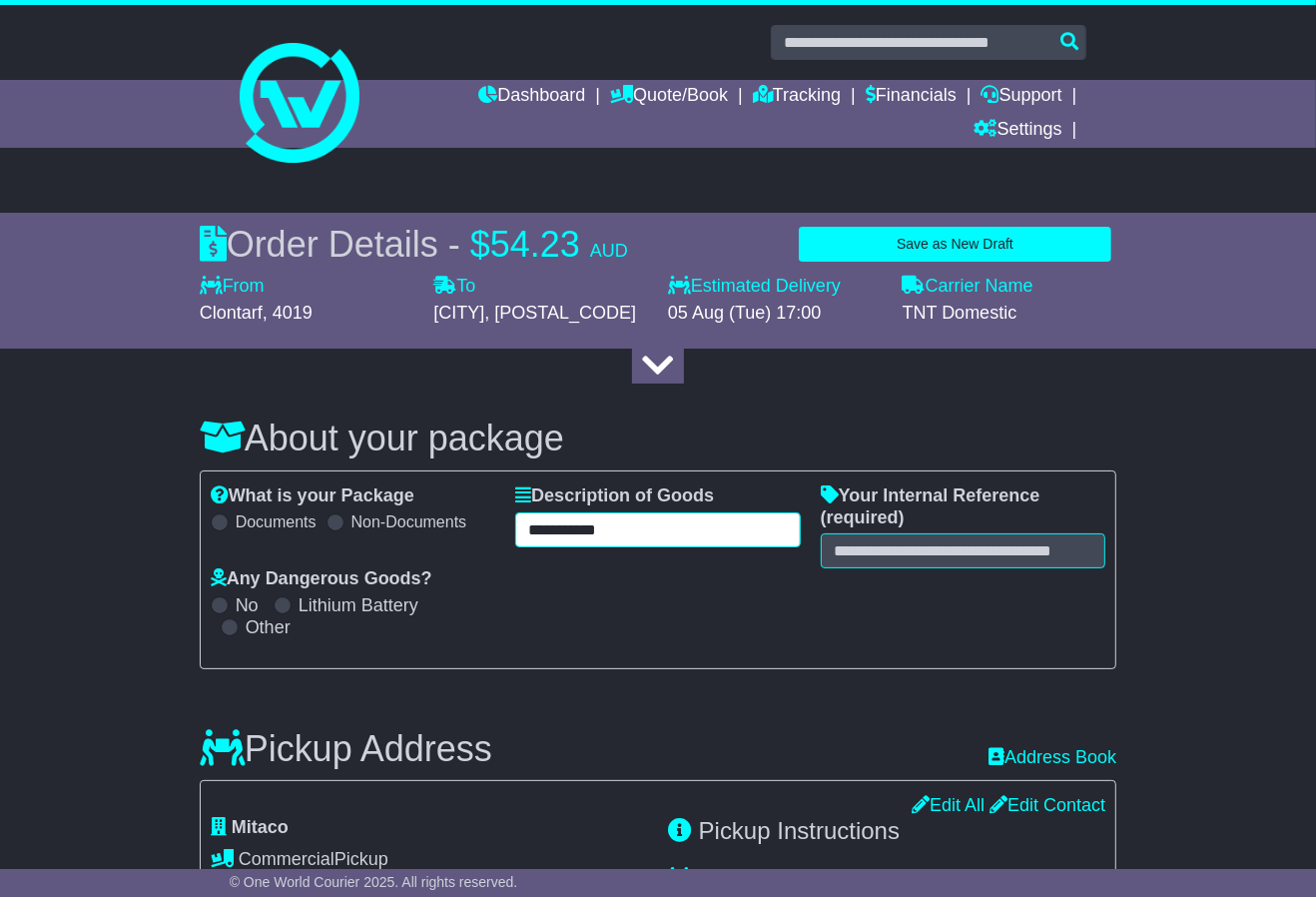 type on "**********" 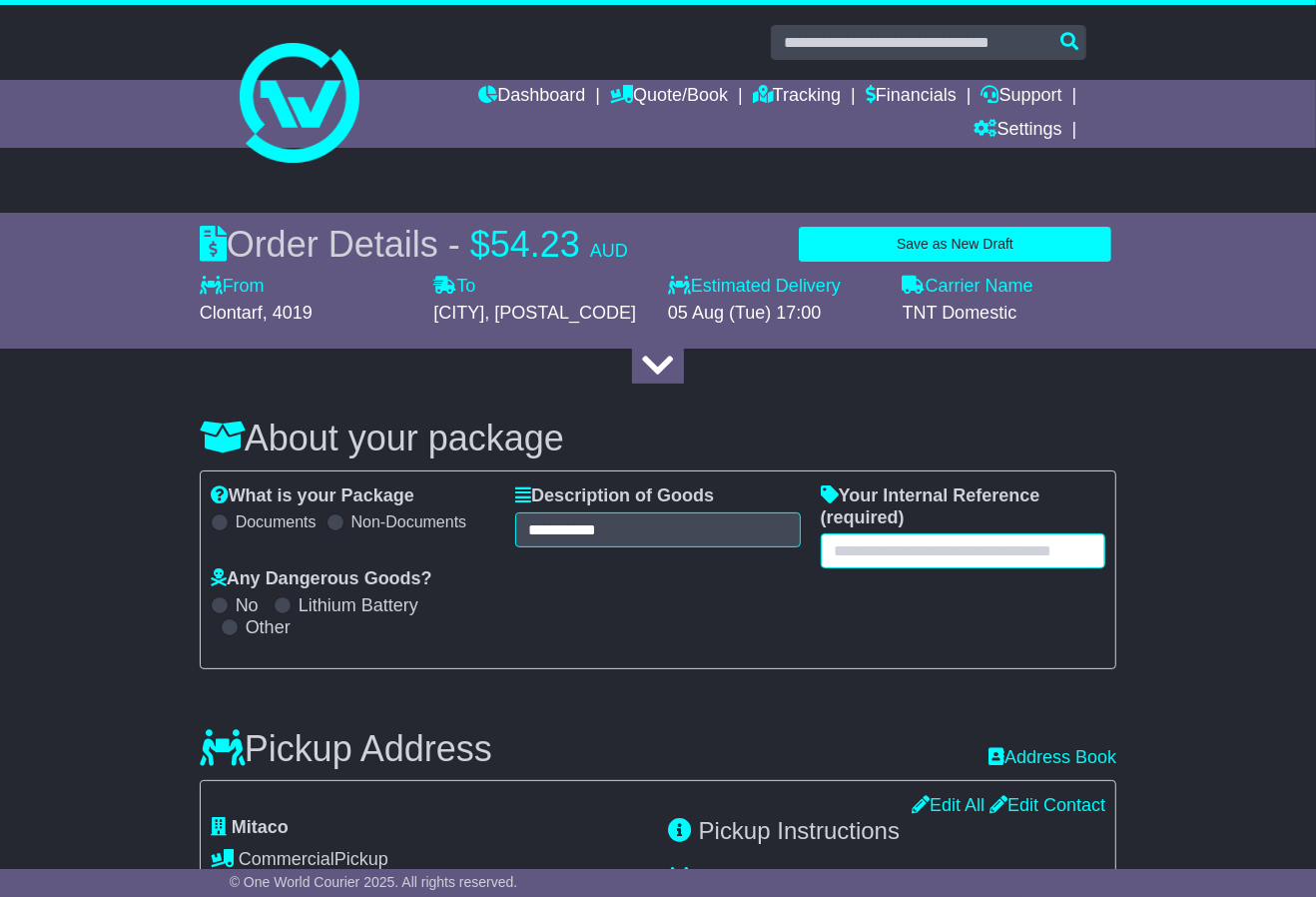 click at bounding box center [964, 550] 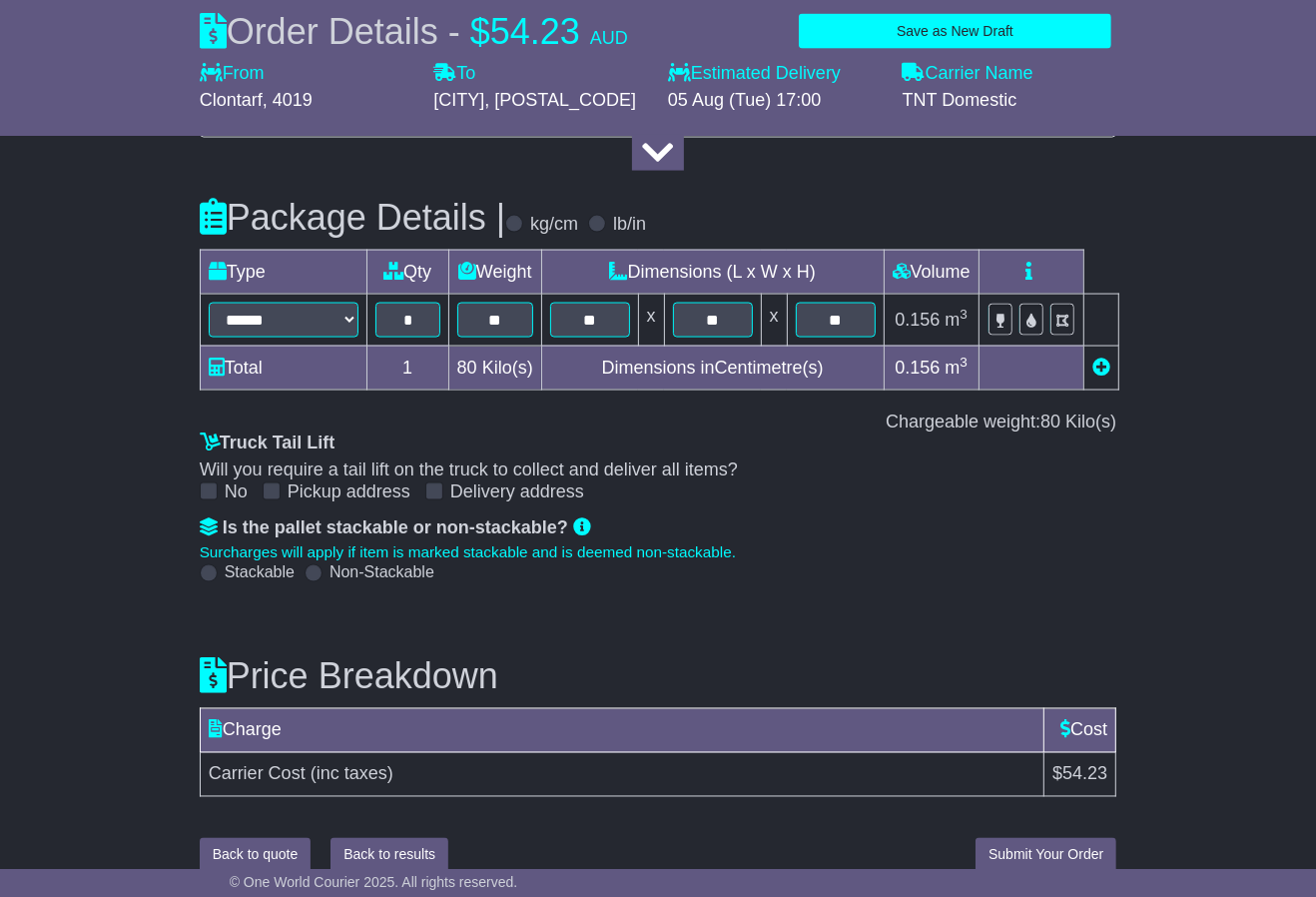 scroll, scrollTop: 2163, scrollLeft: 0, axis: vertical 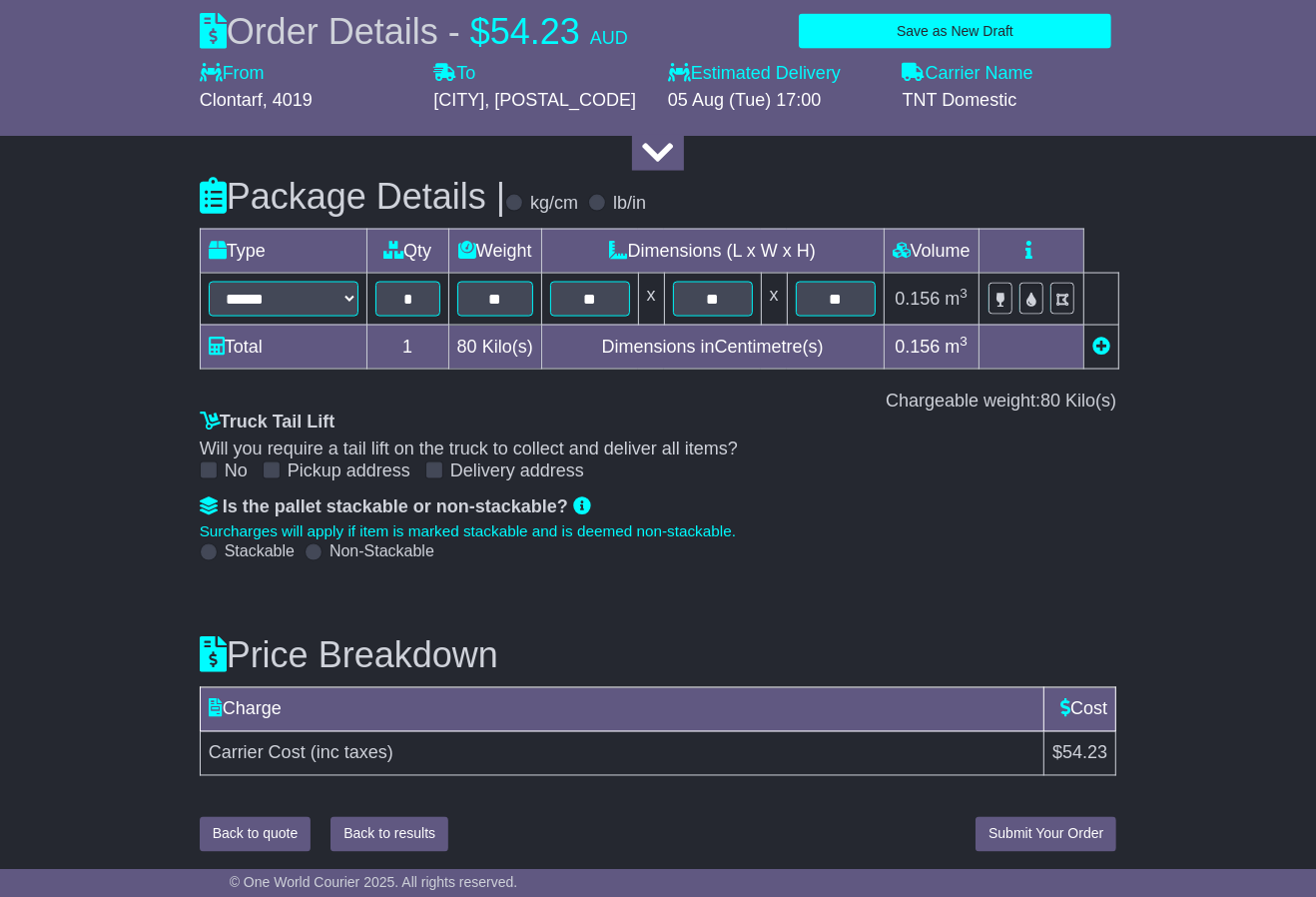 type on "*****" 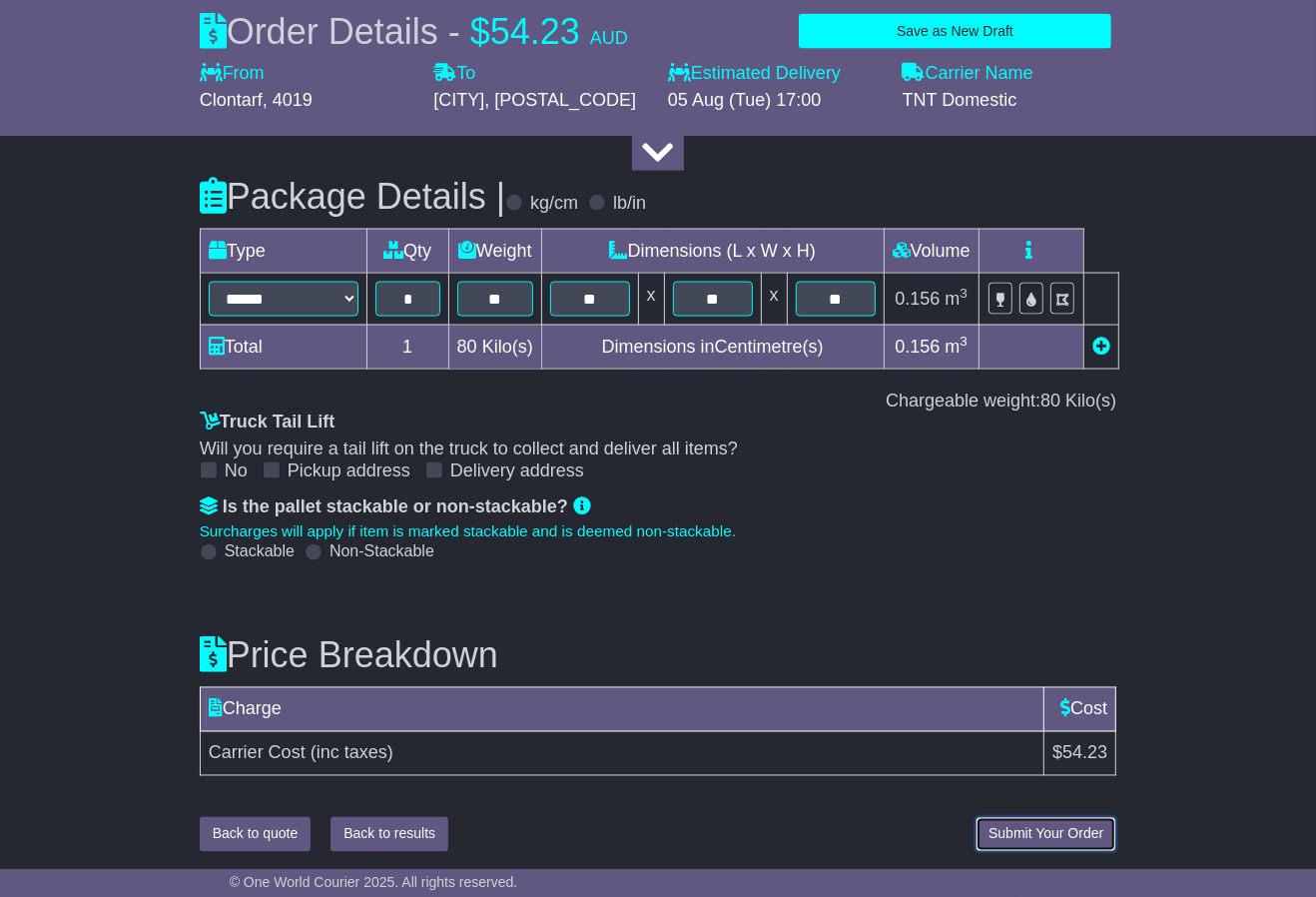 click on "Submit Your Order" at bounding box center (1045, 834) 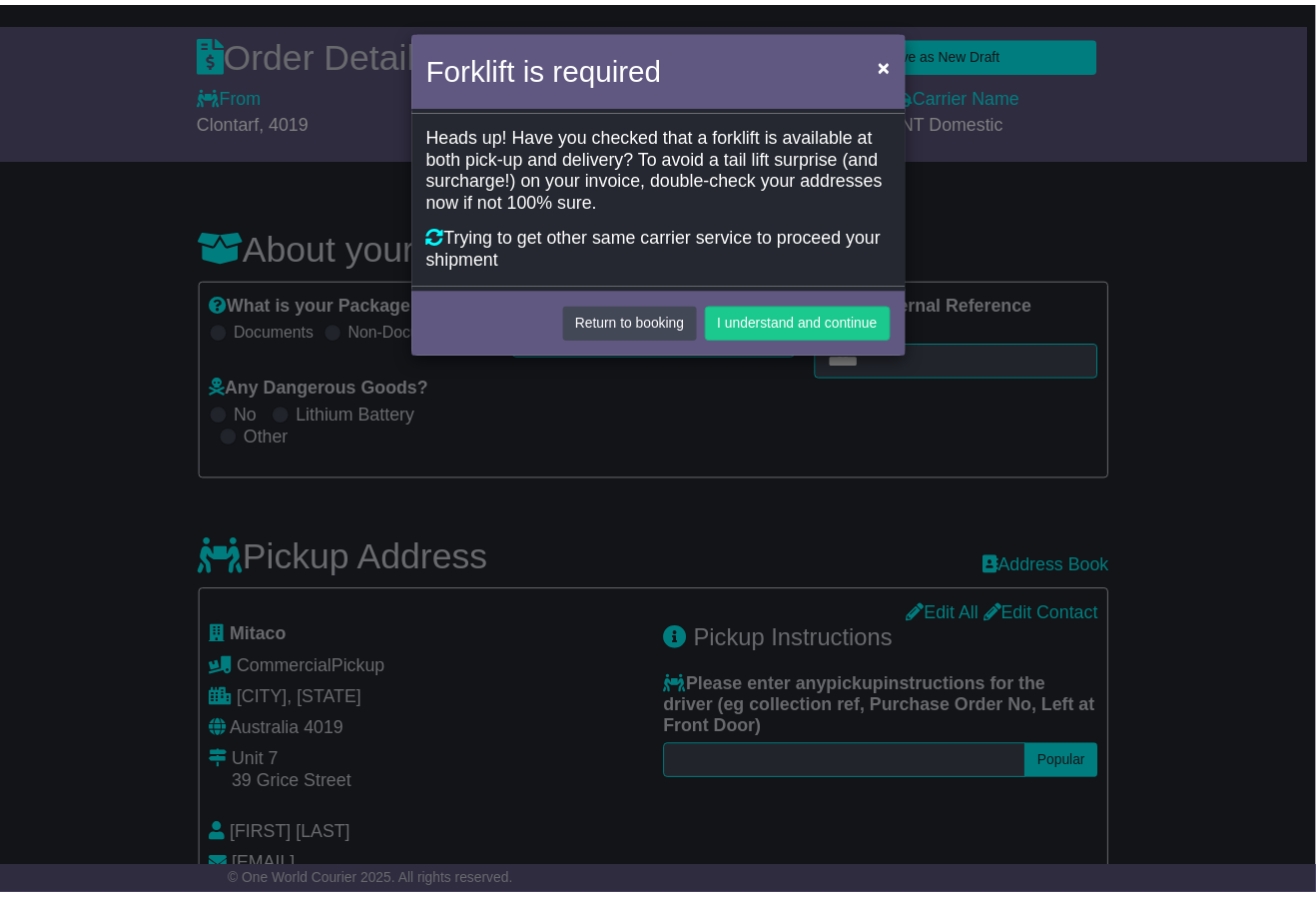 scroll, scrollTop: 0, scrollLeft: 0, axis: both 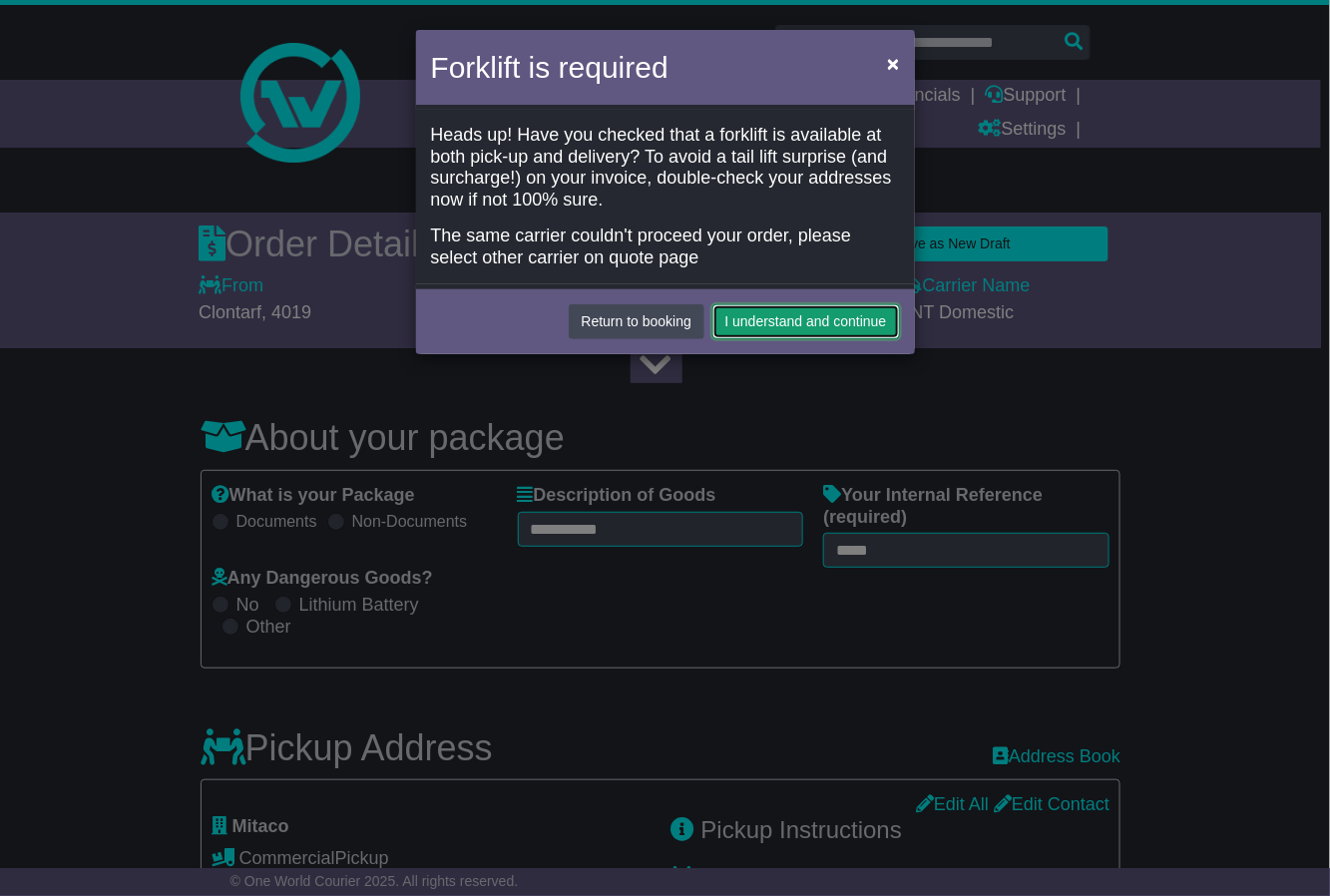 click on "I understand and continue" at bounding box center [806, 321] 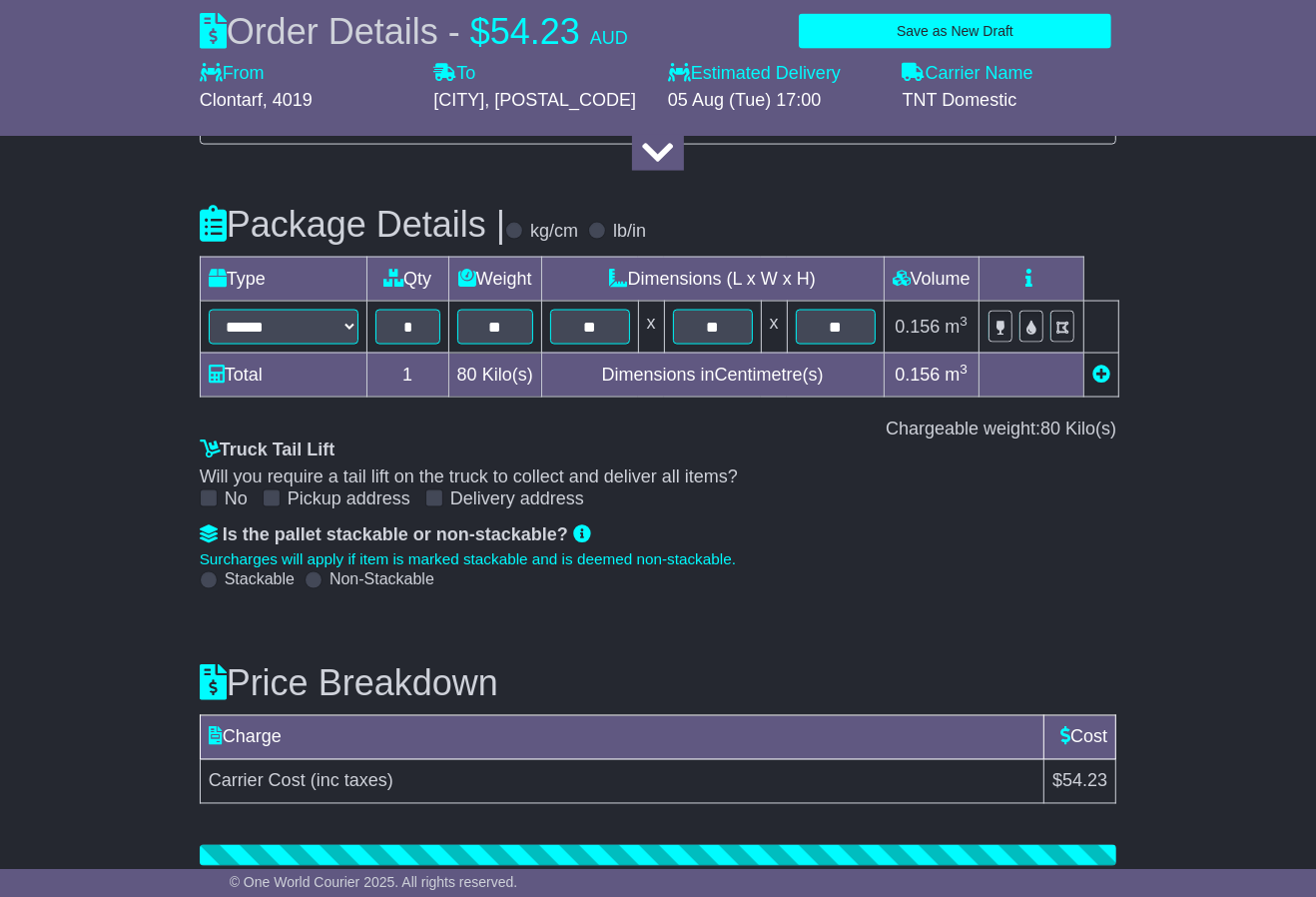 scroll, scrollTop: 2238, scrollLeft: 0, axis: vertical 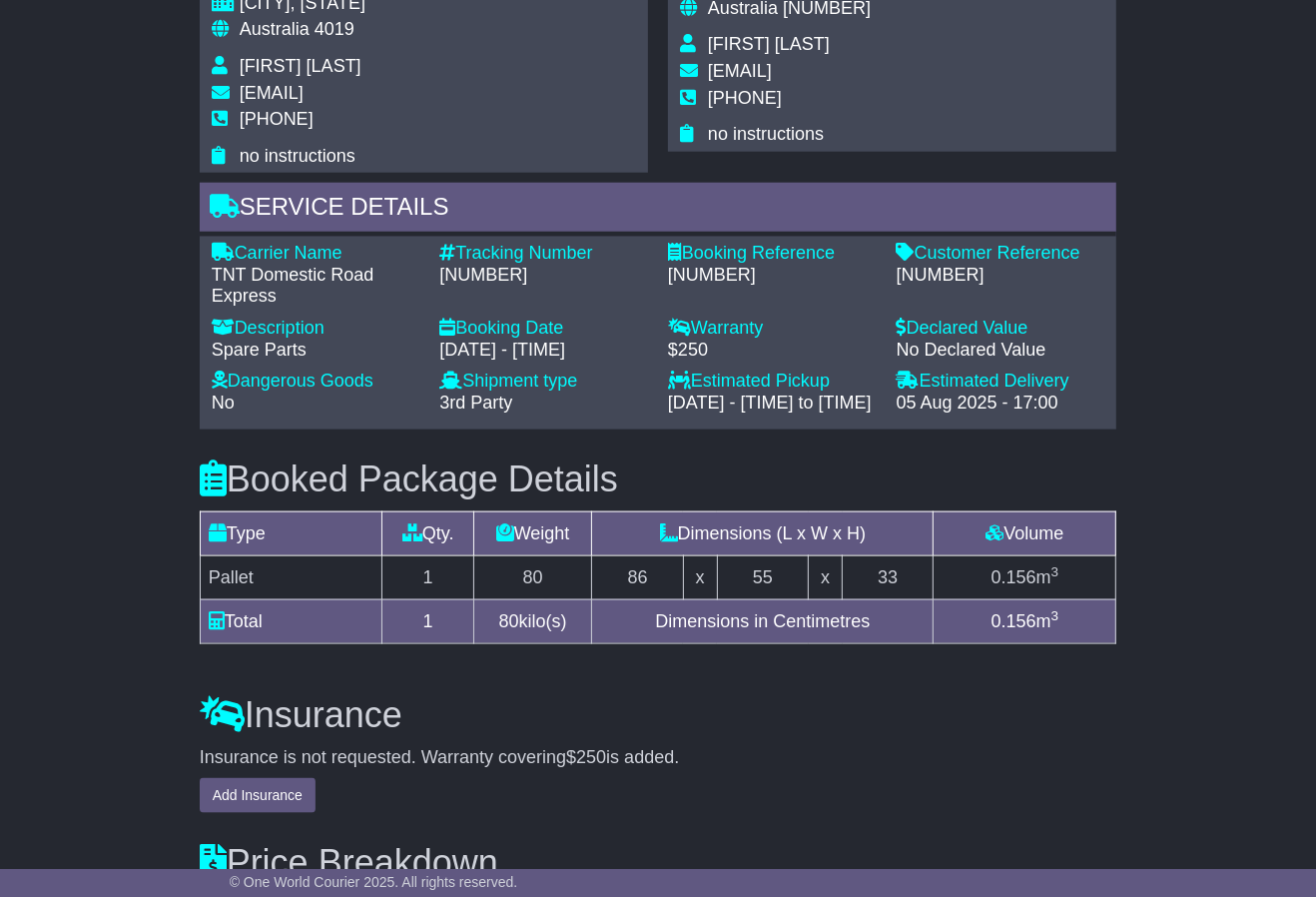 drag, startPoint x: 582, startPoint y: 270, endPoint x: 441, endPoint y: 268, distance: 141.01418 